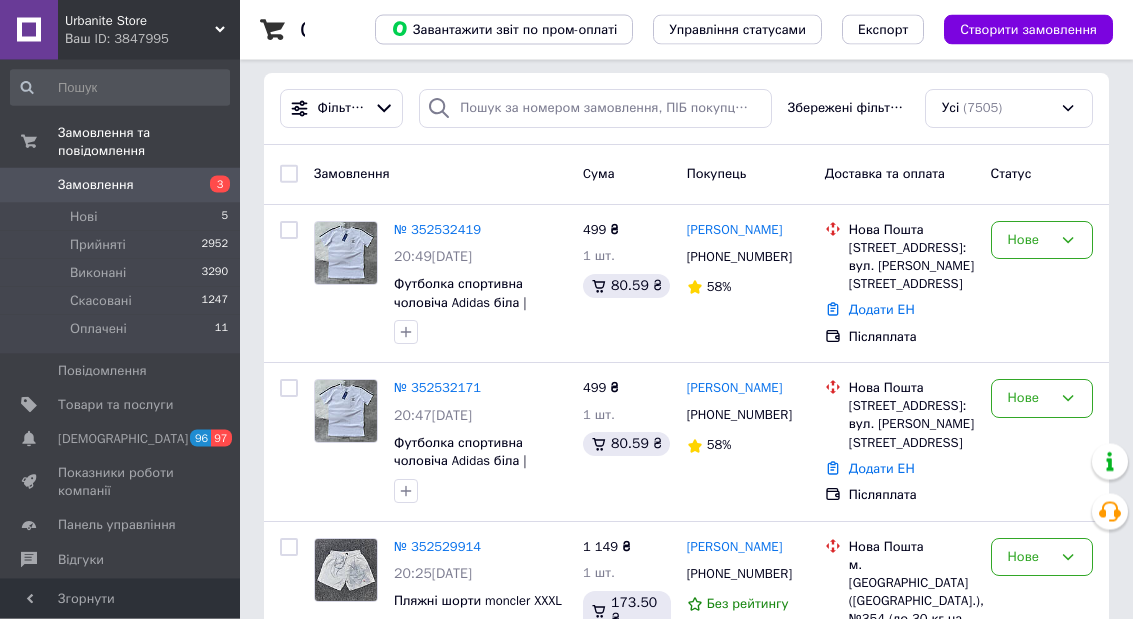 scroll, scrollTop: 11, scrollLeft: 0, axis: vertical 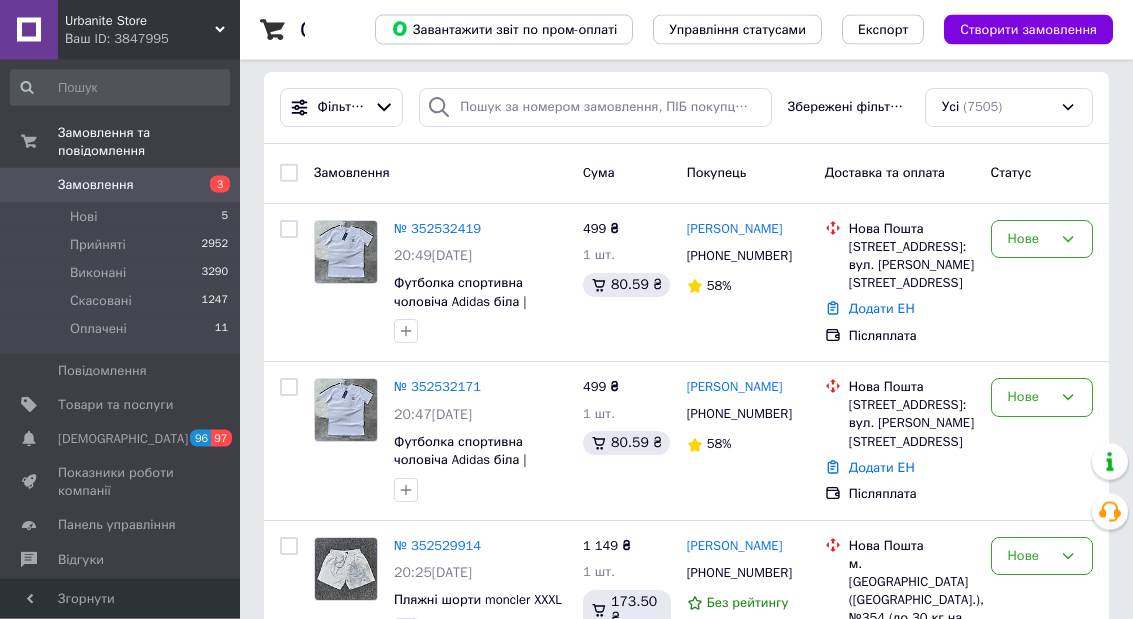 click on "№ 352532419" at bounding box center (437, 229) 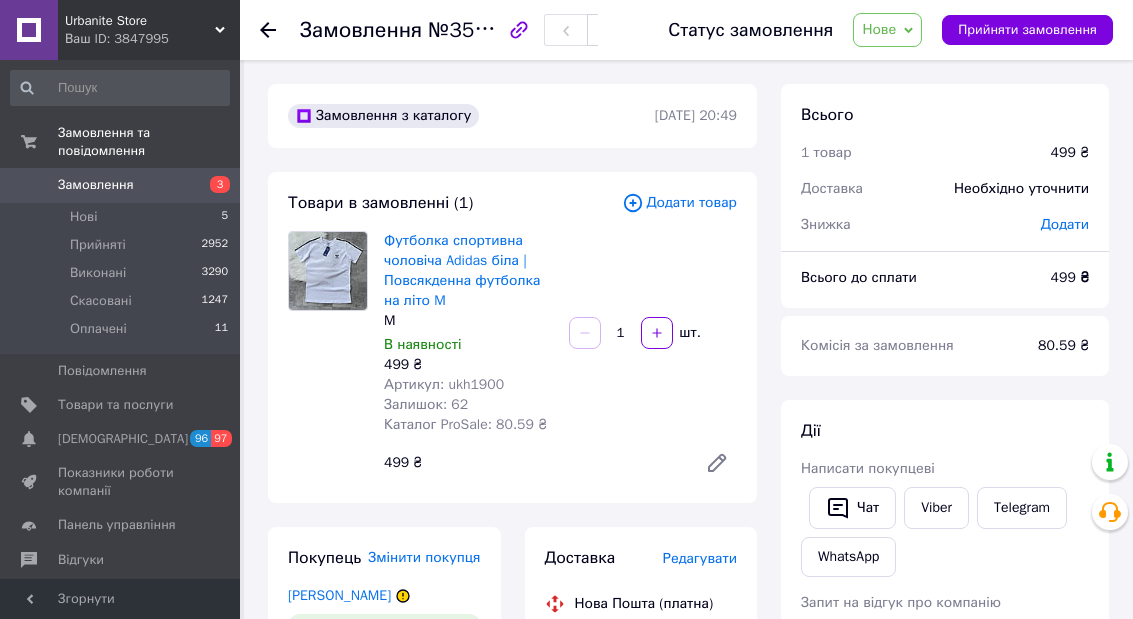click on "Замовлення" at bounding box center (361, 30) 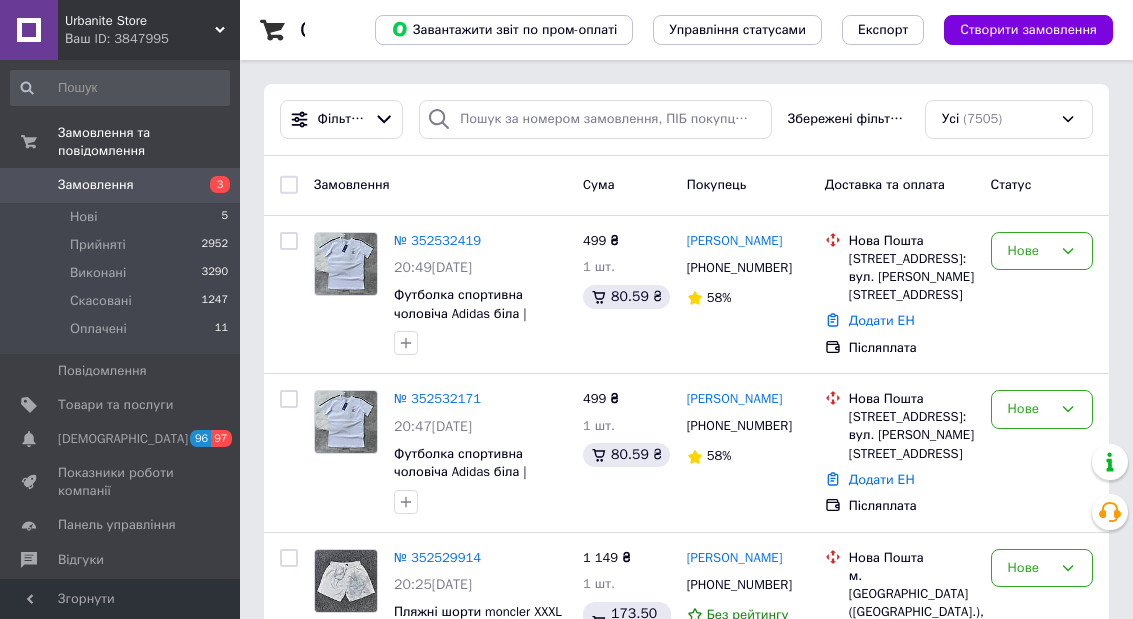 click on "№ 352532171 20:47, 13.07.2025 Футболка спортивна чоловіча Adidas біла | Повсякденна футболка на літо M" at bounding box center (480, 452) 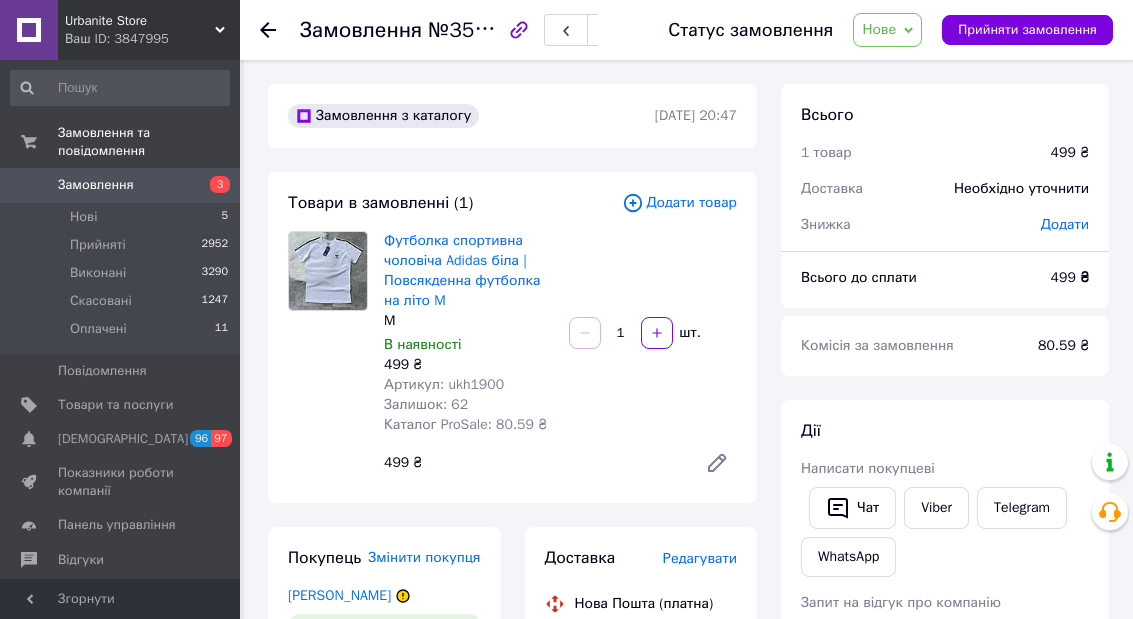 click at bounding box center (280, 30) 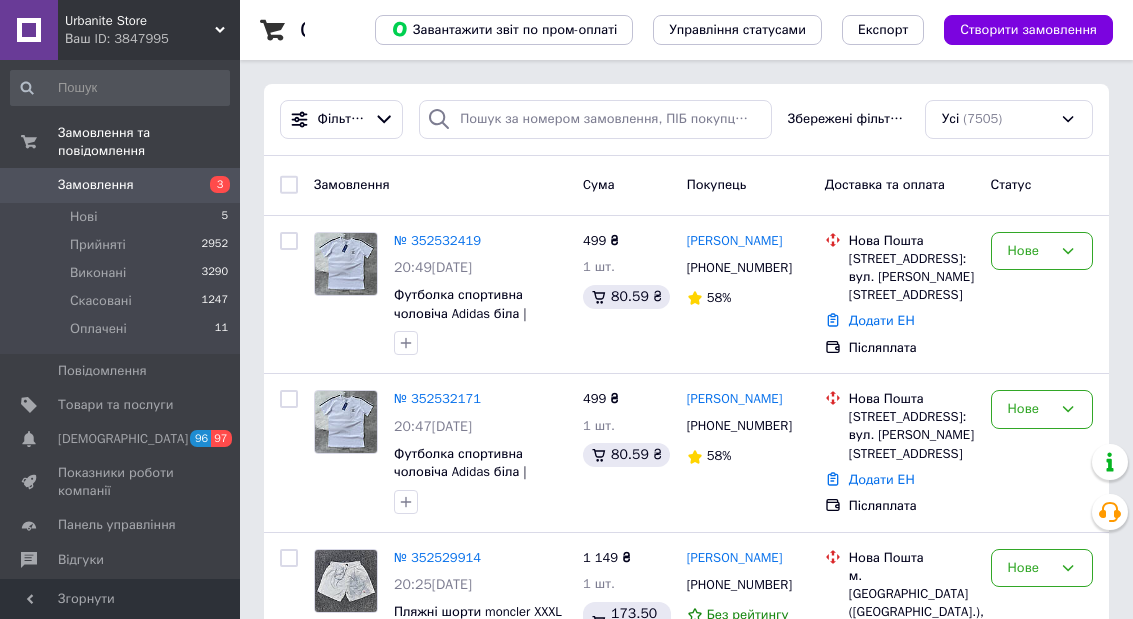 click 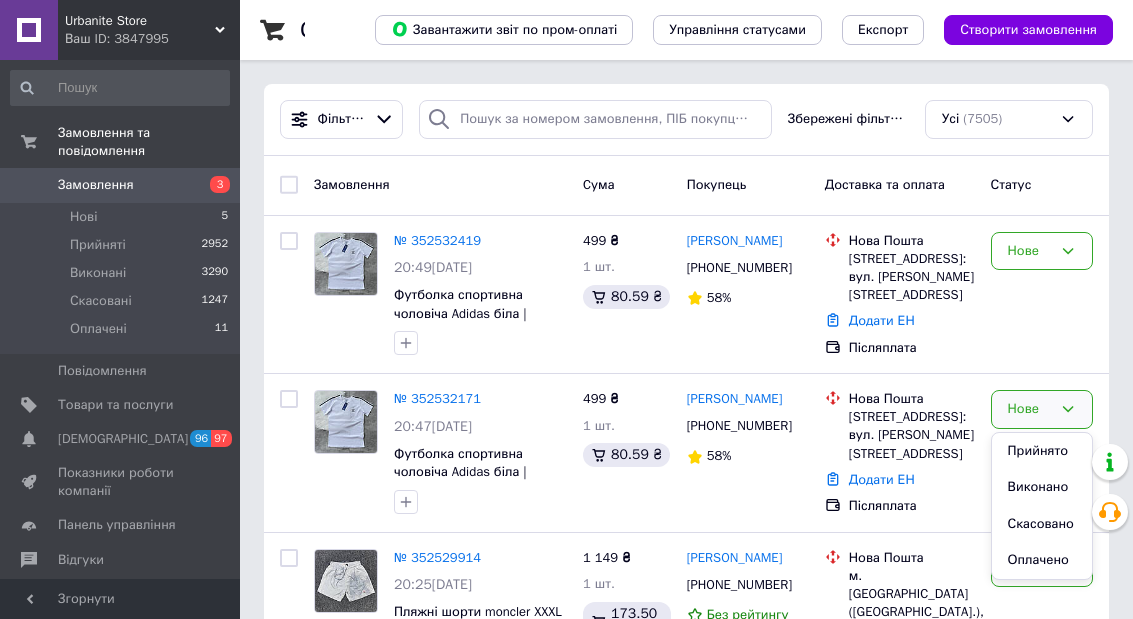 click on "Прийнято" at bounding box center (1042, 451) 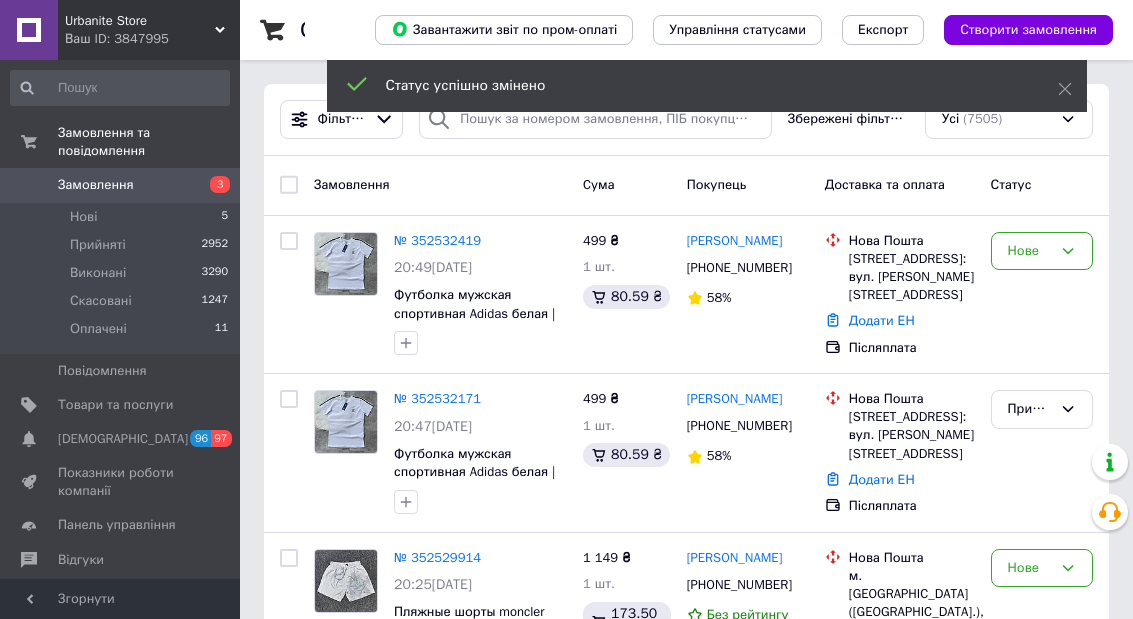click 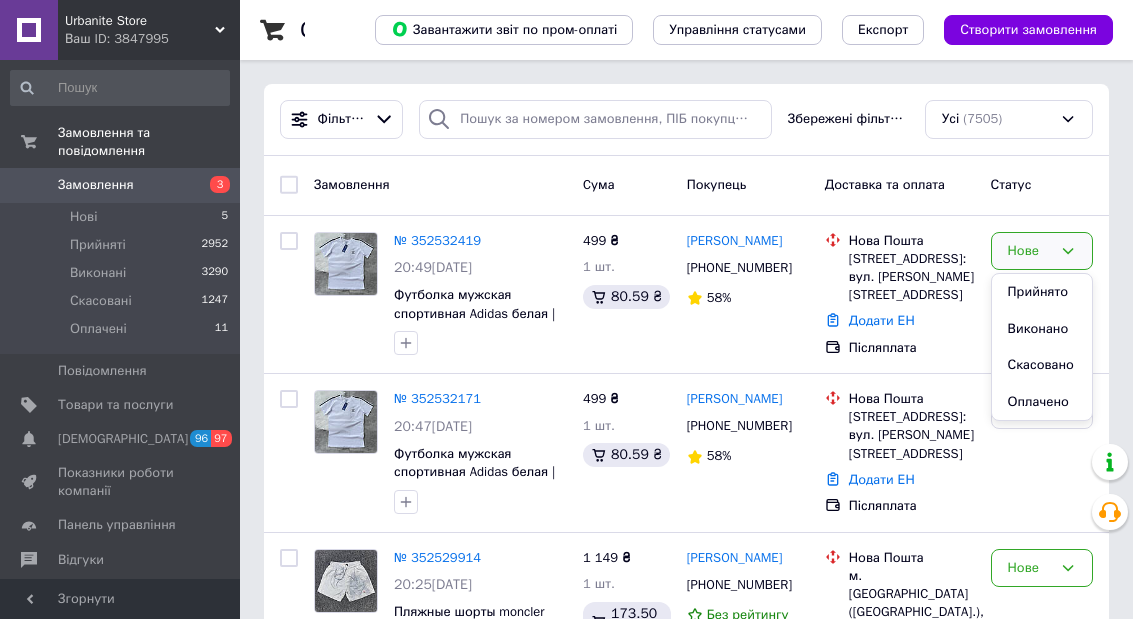 click on "Скасовано" at bounding box center [1042, 365] 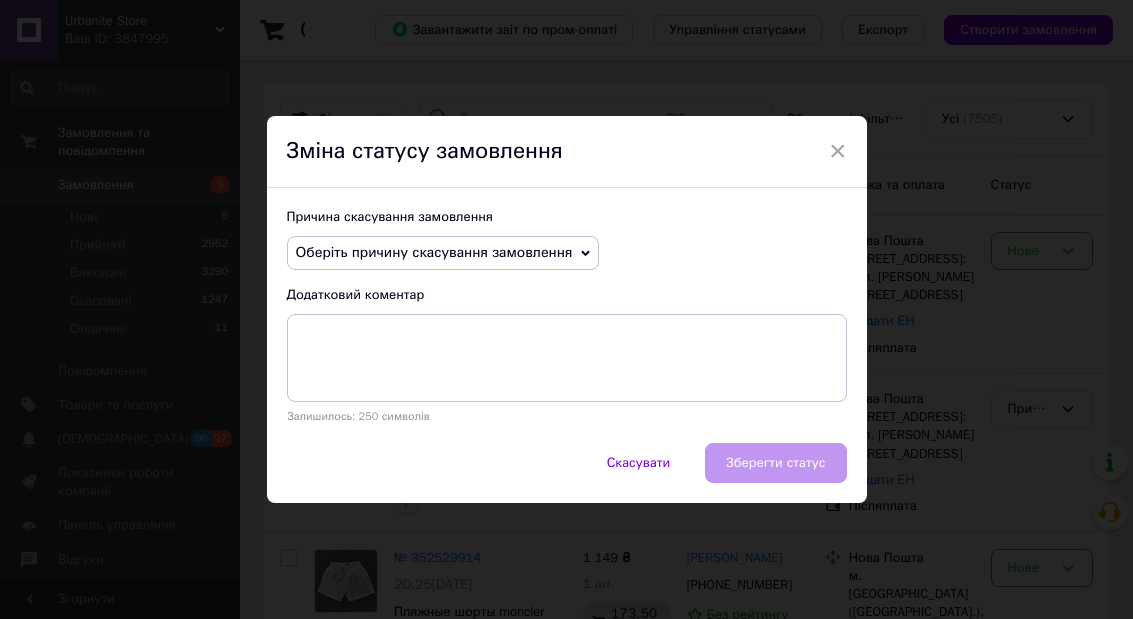 click on "Оберіть причину скасування замовлення" at bounding box center (434, 252) 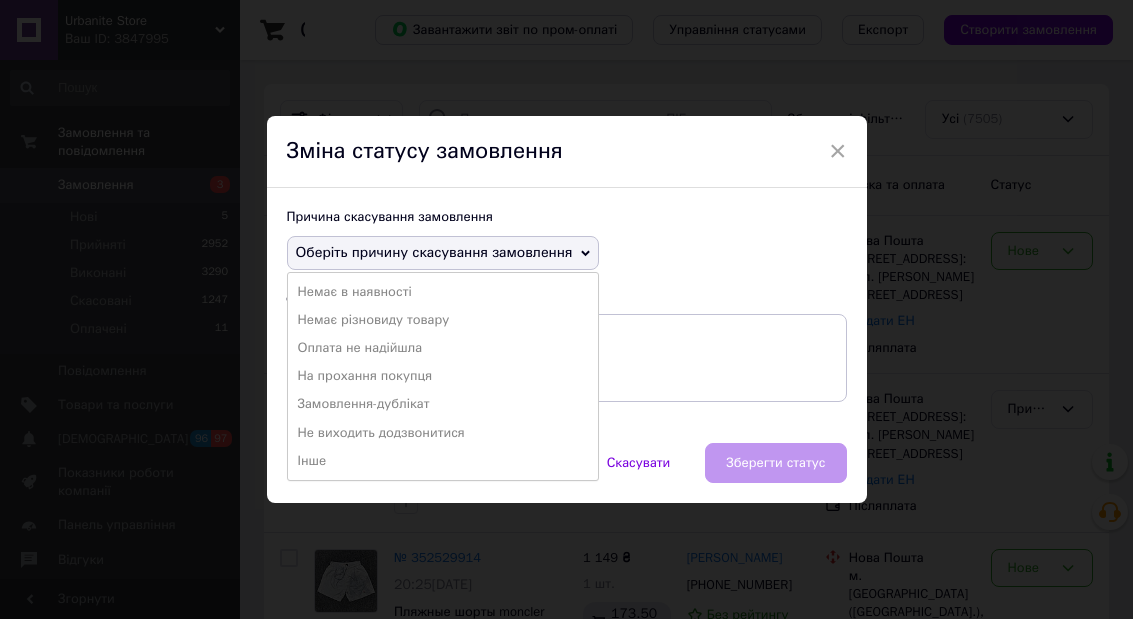 click on "Замовлення-дублікат" at bounding box center (443, 404) 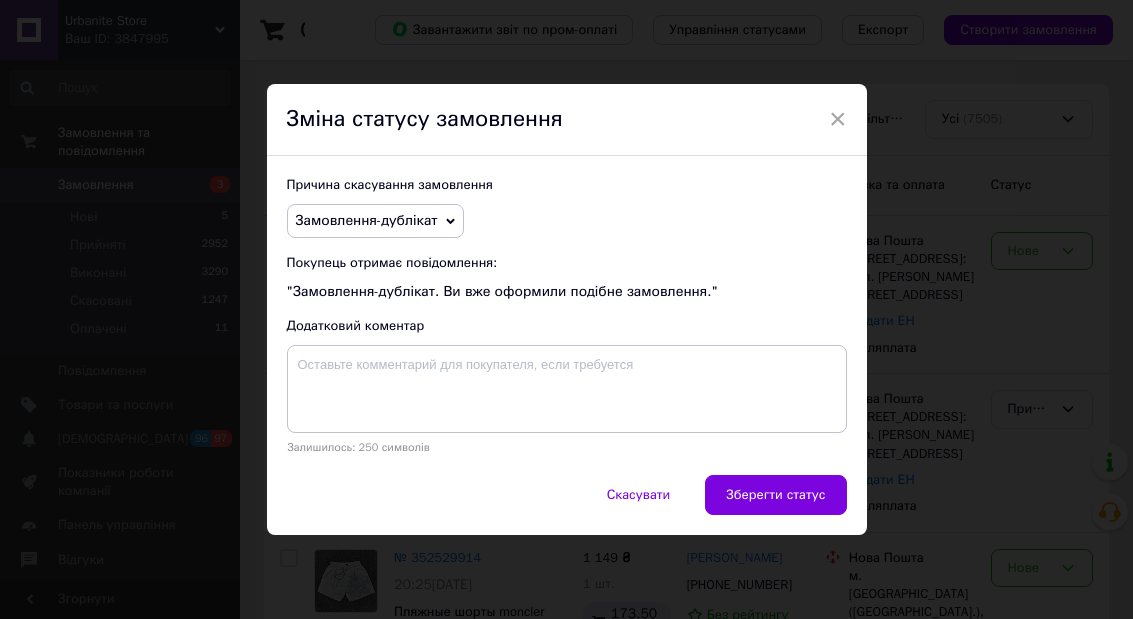click on "Зберегти статус" at bounding box center (775, 495) 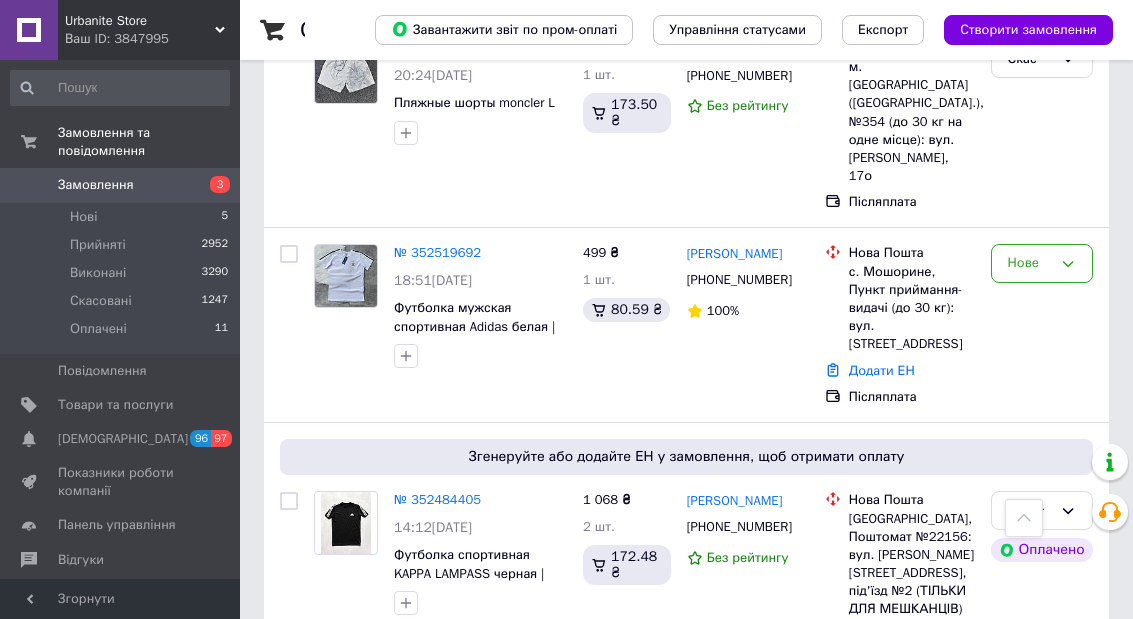 scroll, scrollTop: 885, scrollLeft: 0, axis: vertical 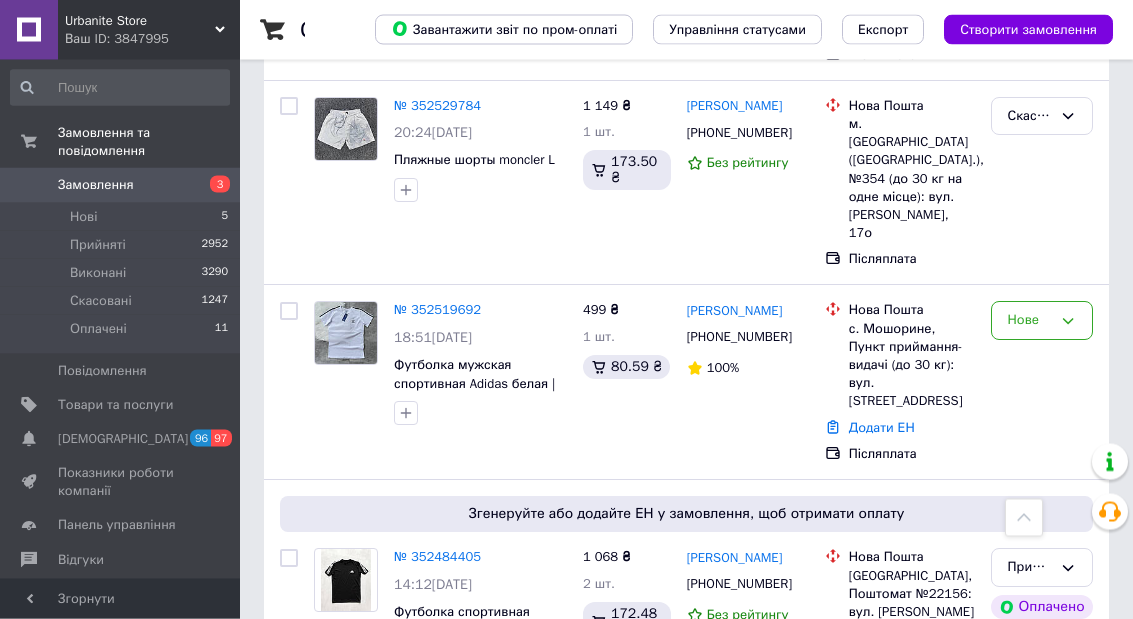 click on "№ 352519692" at bounding box center [437, 310] 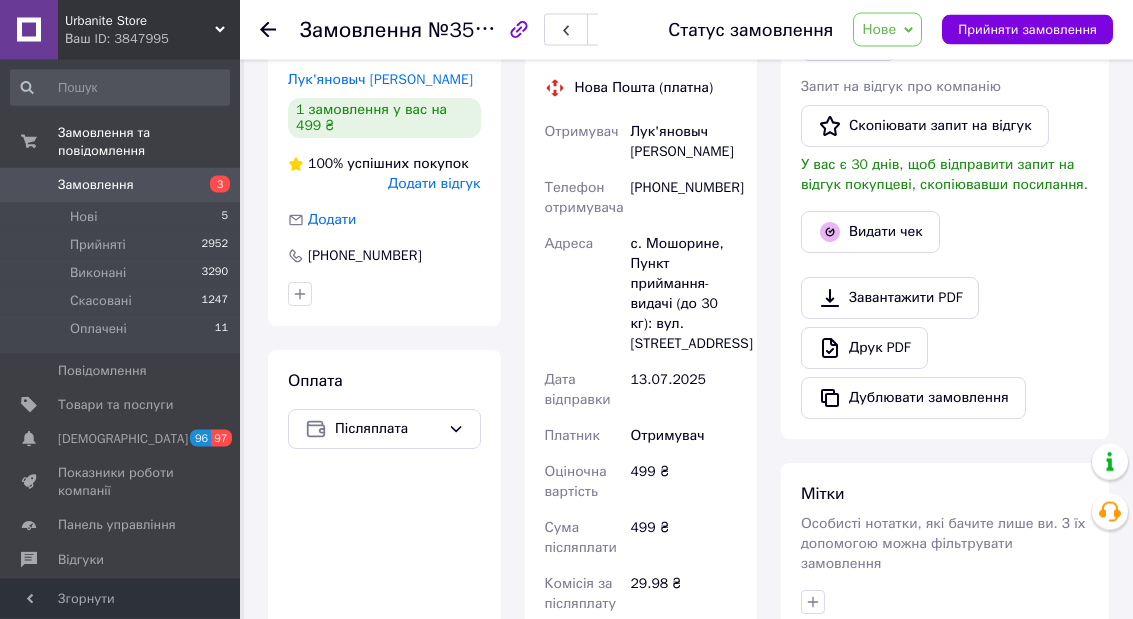 scroll, scrollTop: 518, scrollLeft: 0, axis: vertical 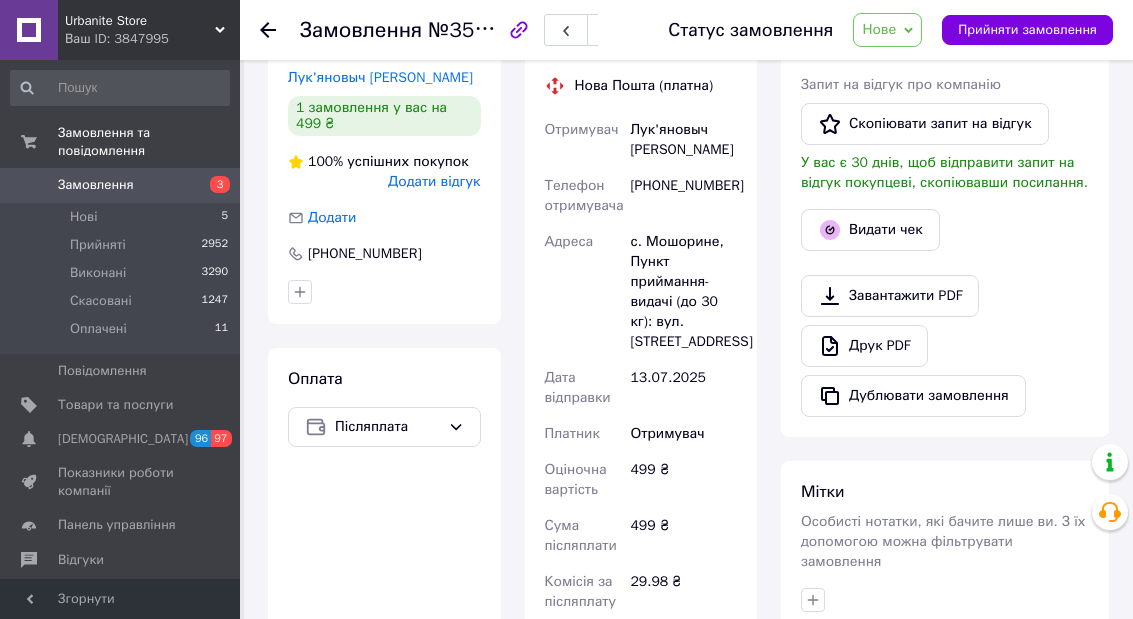 click 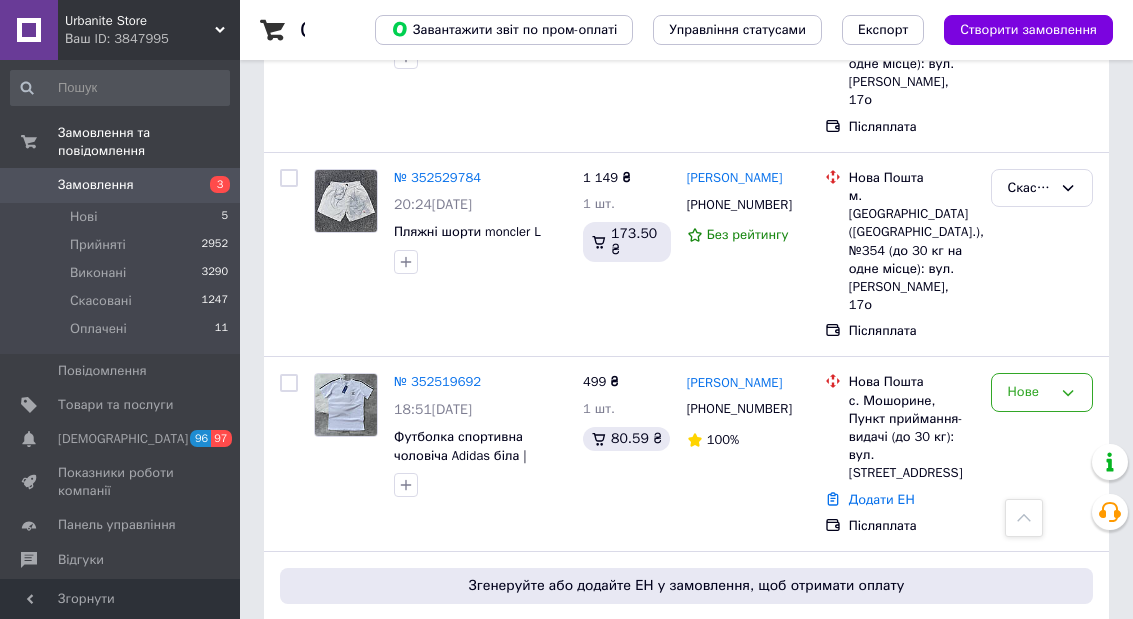 scroll, scrollTop: 882, scrollLeft: 0, axis: vertical 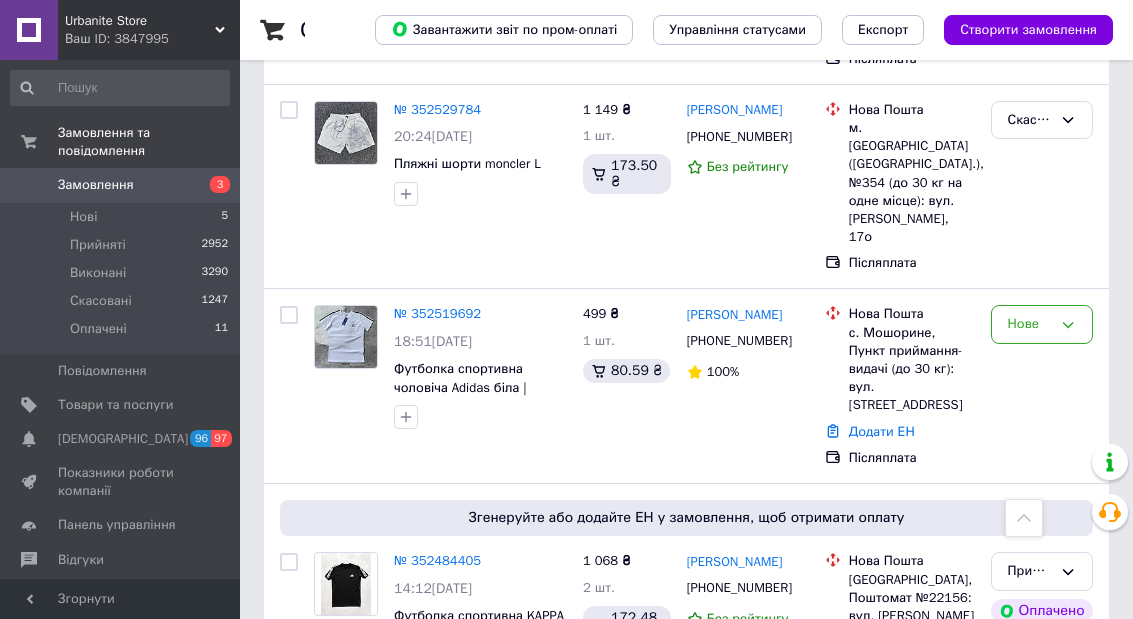 click on "Нове" at bounding box center (1042, 324) 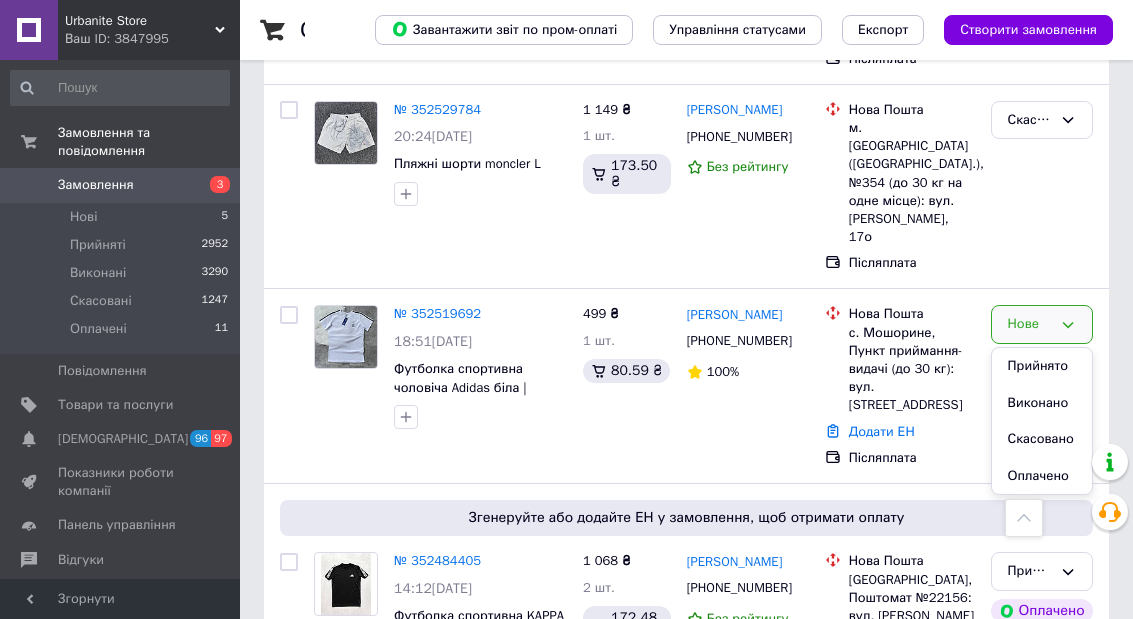 click on "Прийнято" at bounding box center [1042, 366] 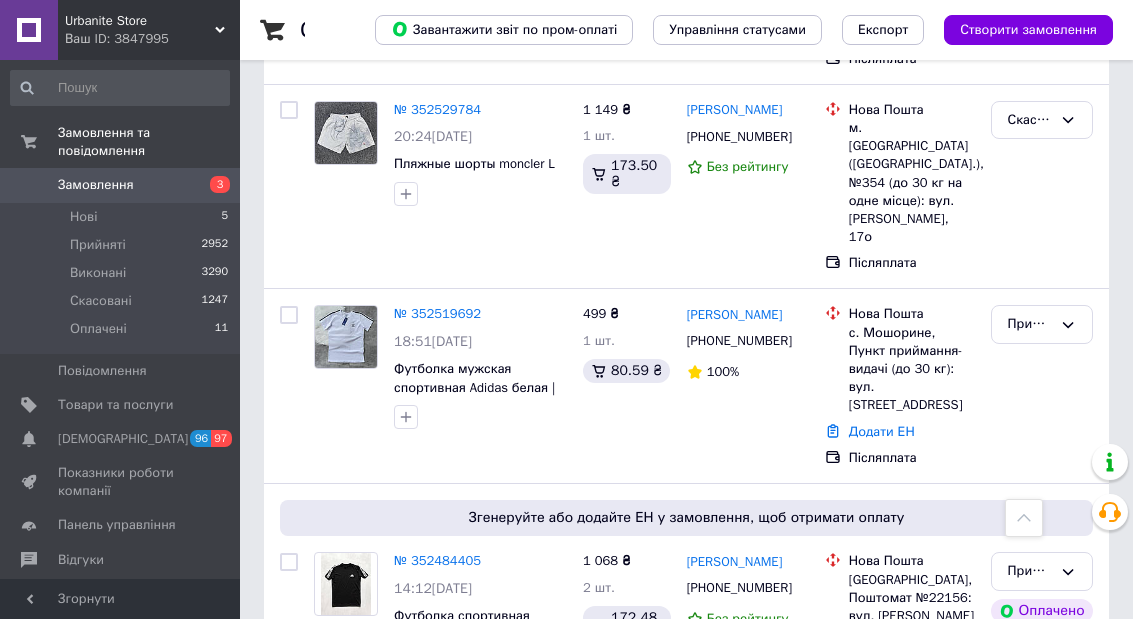 click on "№ 352519692" at bounding box center [437, 313] 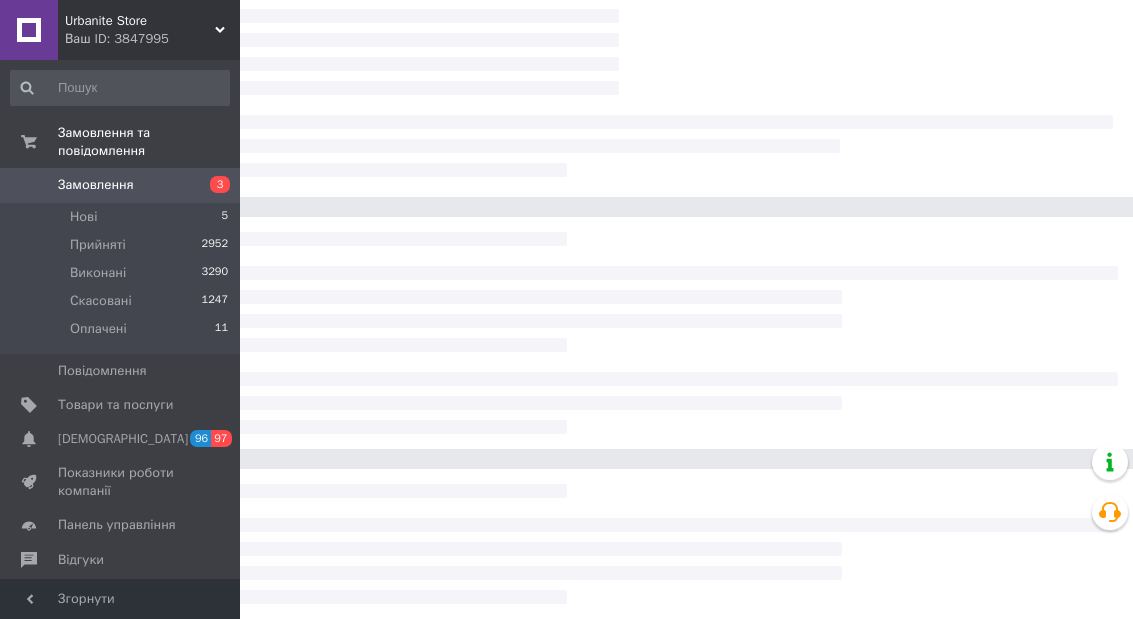 scroll, scrollTop: 313, scrollLeft: 0, axis: vertical 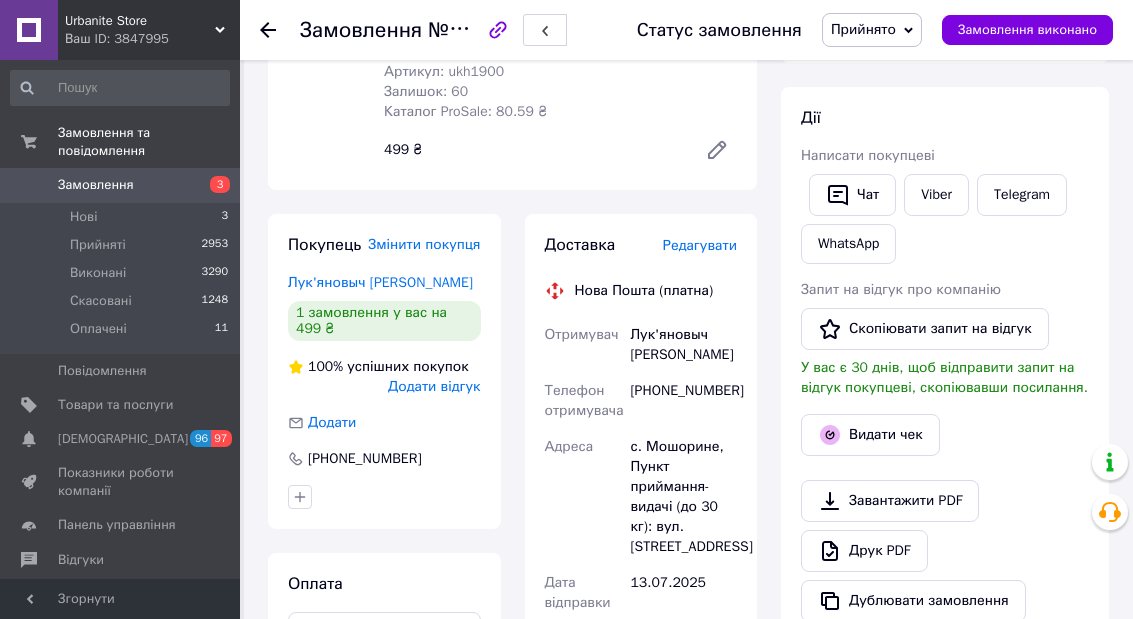 click on "Лук'яновыч Никита" at bounding box center (683, 345) 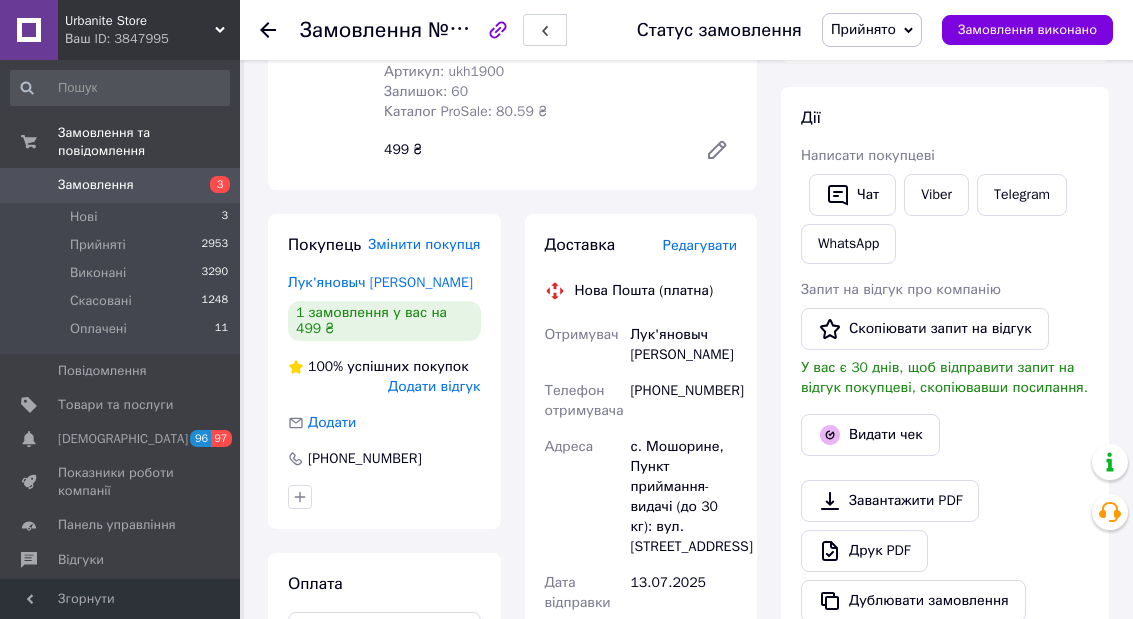 click on "Лук'яновыч Никита" at bounding box center (683, 345) 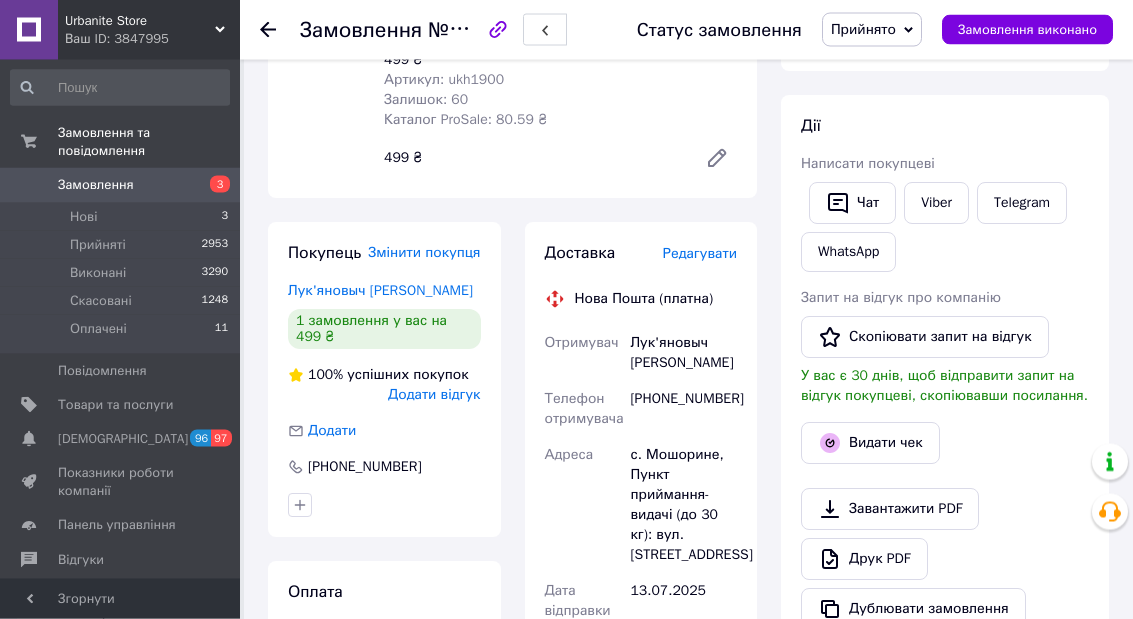 scroll, scrollTop: 302, scrollLeft: 0, axis: vertical 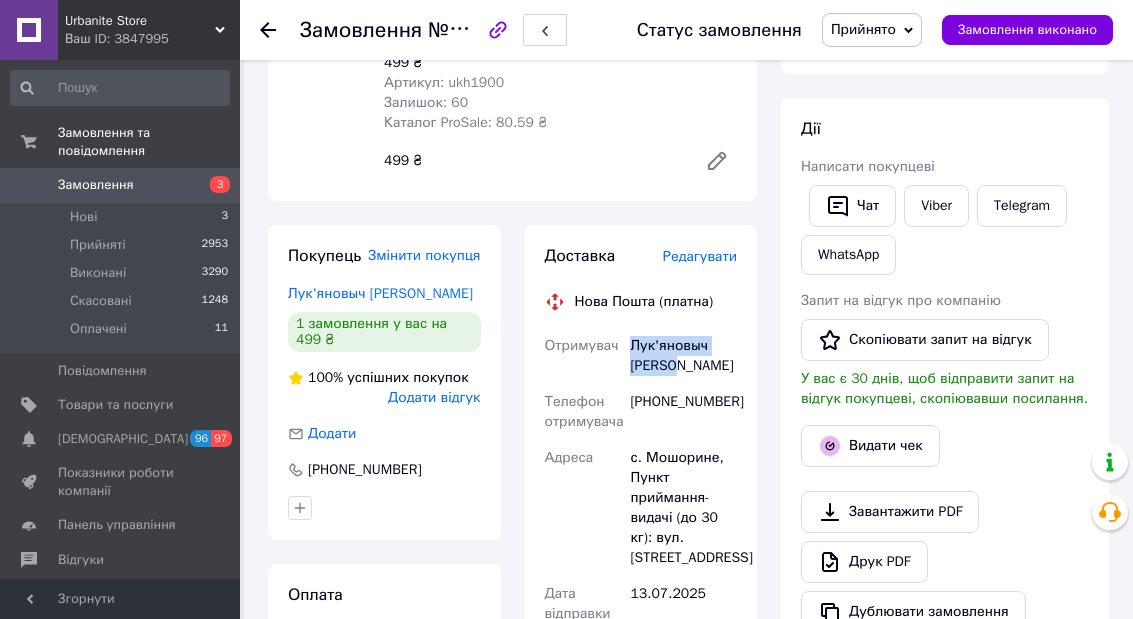 copy on "Лук'яновыч Никита" 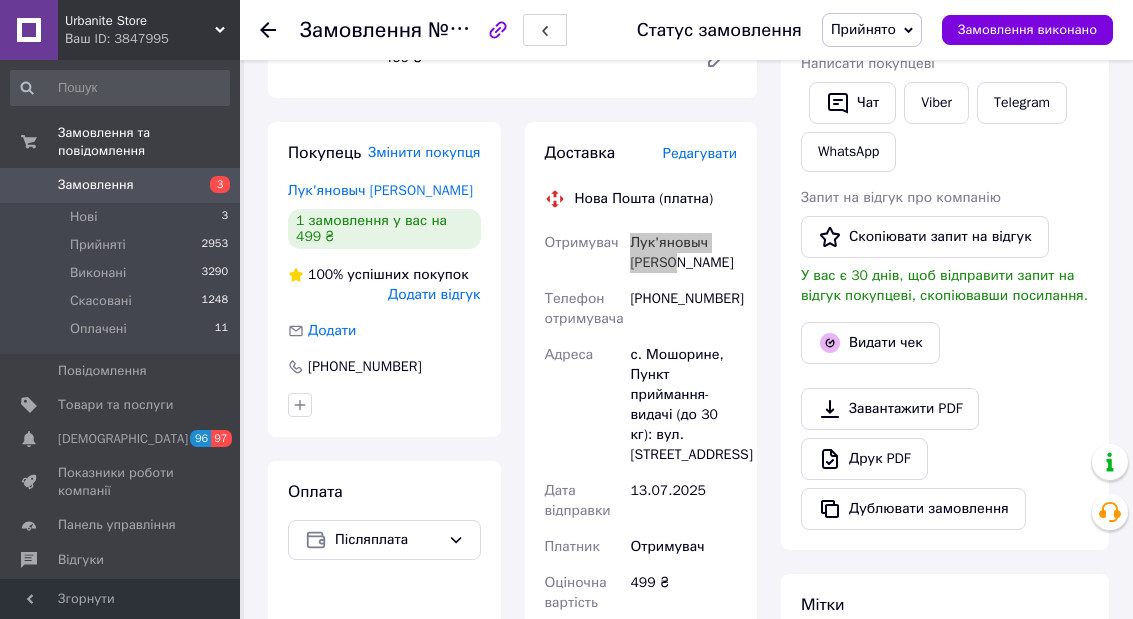 scroll, scrollTop: 398, scrollLeft: 0, axis: vertical 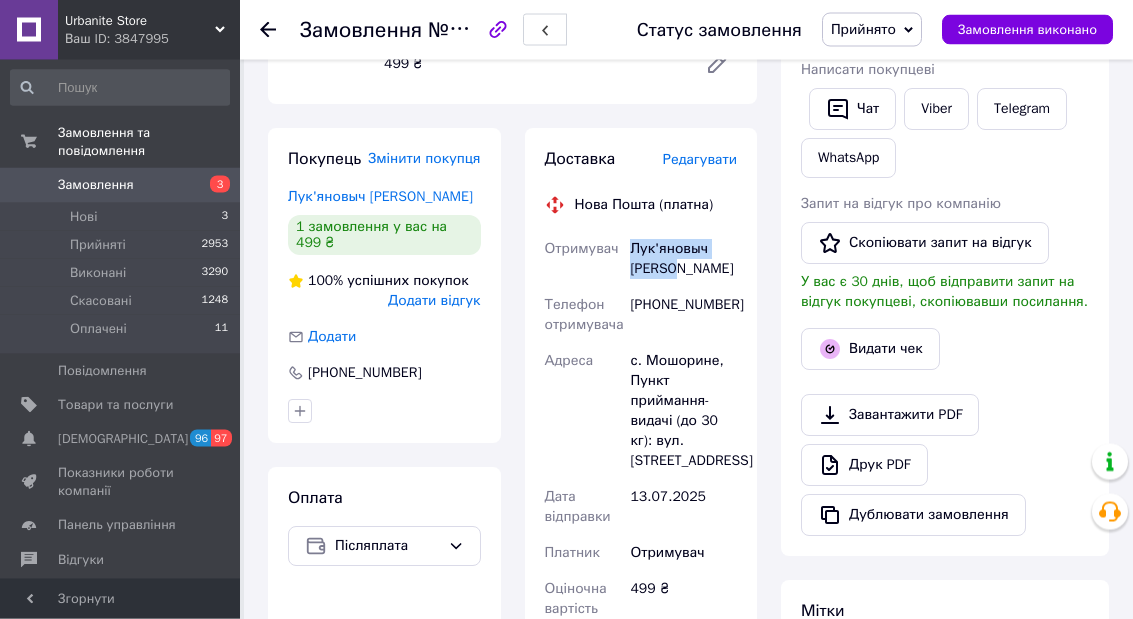 click on "+380662031256" at bounding box center (683, 316) 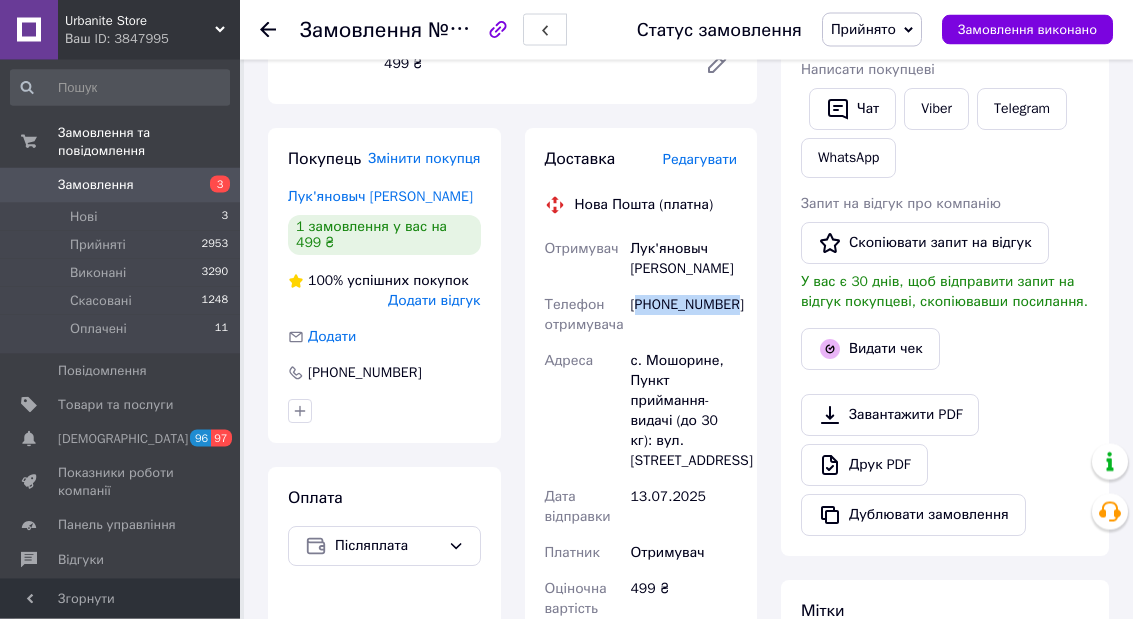 copy on "380662031256" 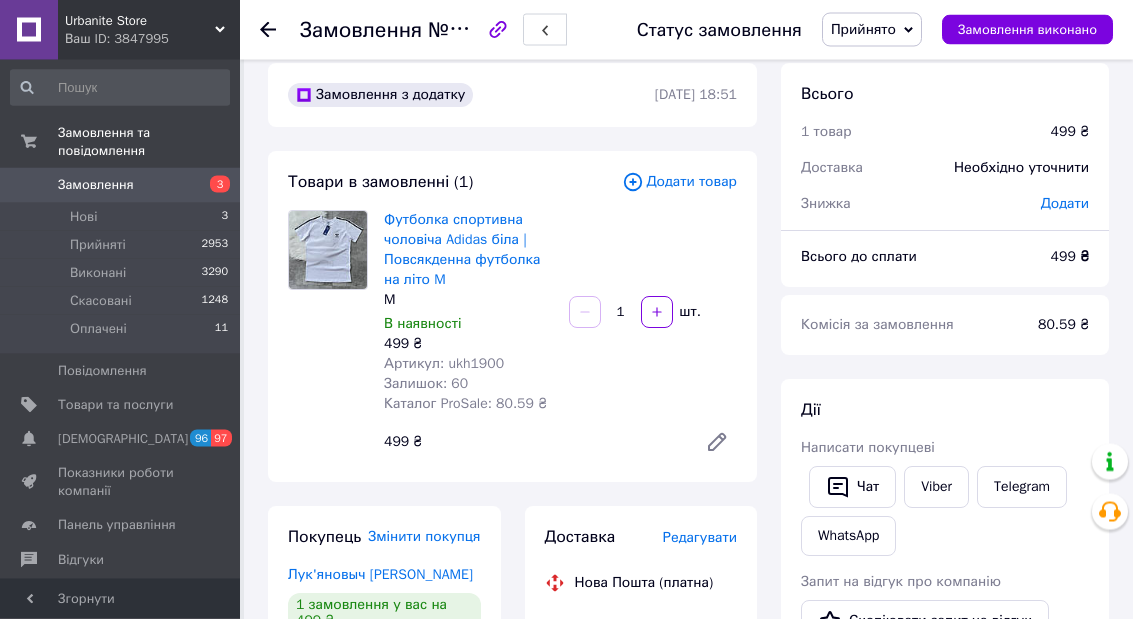 scroll, scrollTop: 0, scrollLeft: 0, axis: both 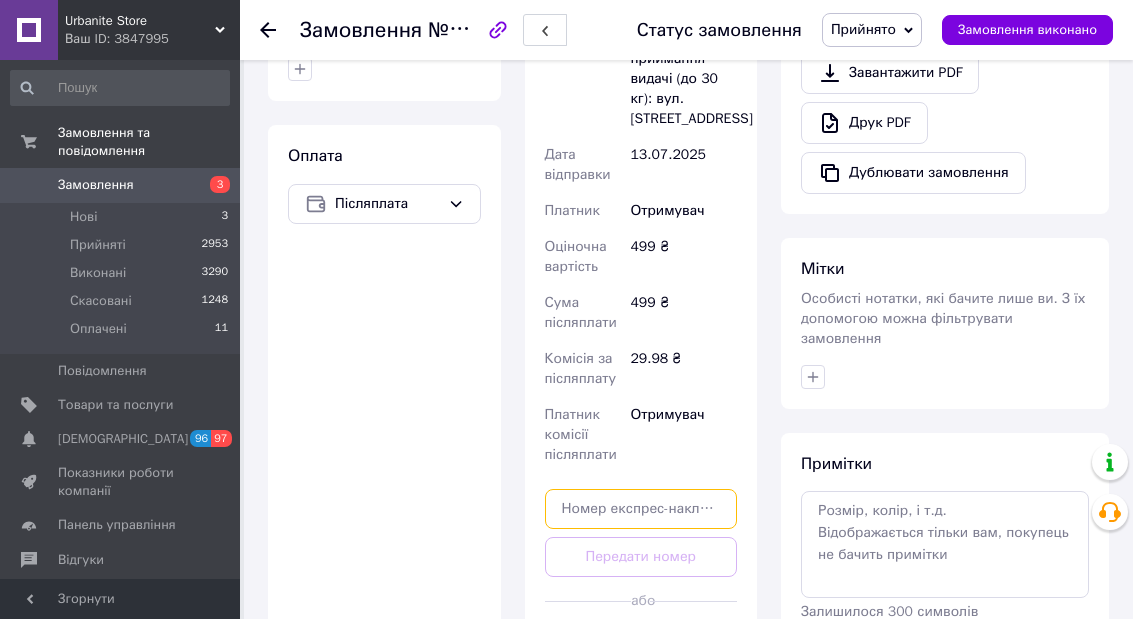 click at bounding box center [641, 509] 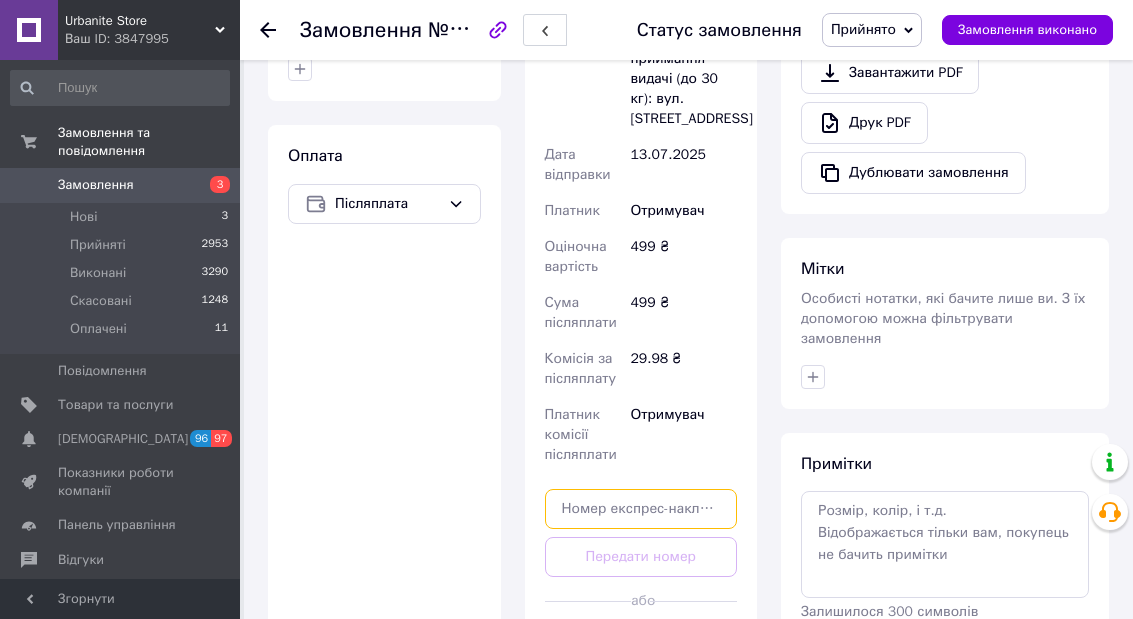 scroll, scrollTop: 786, scrollLeft: 0, axis: vertical 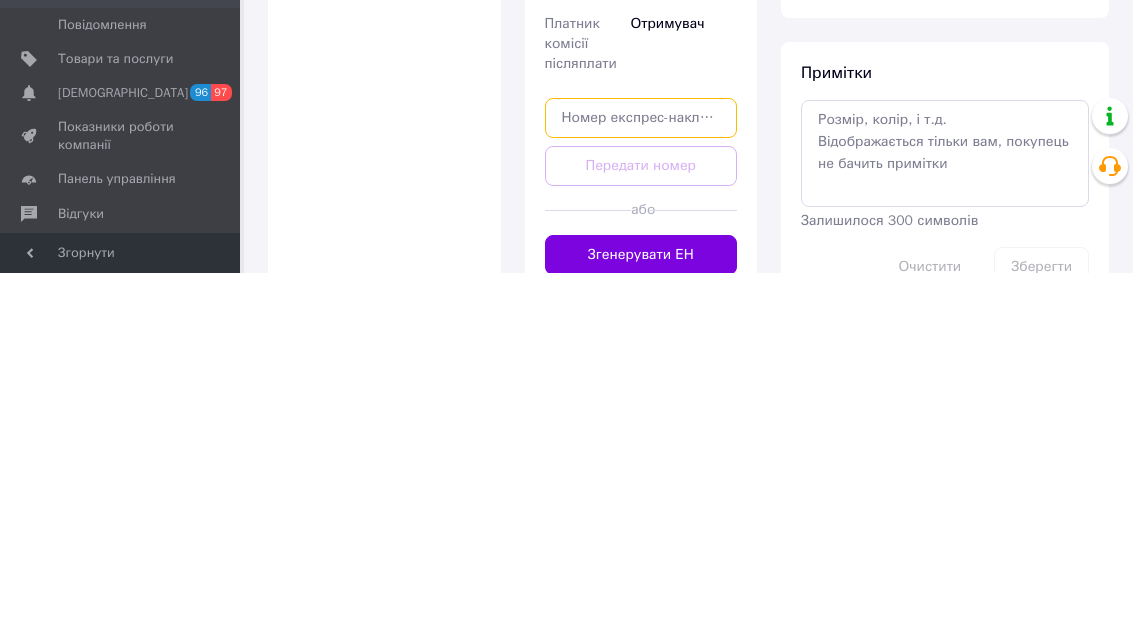 paste on "20451204932538" 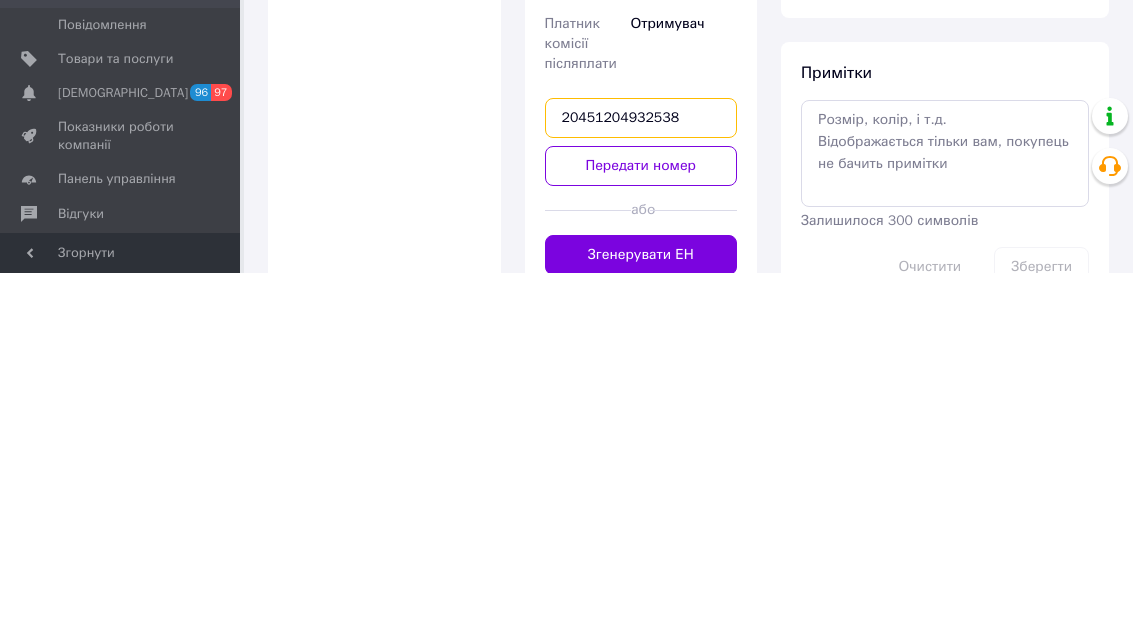 paste on "20451204932" 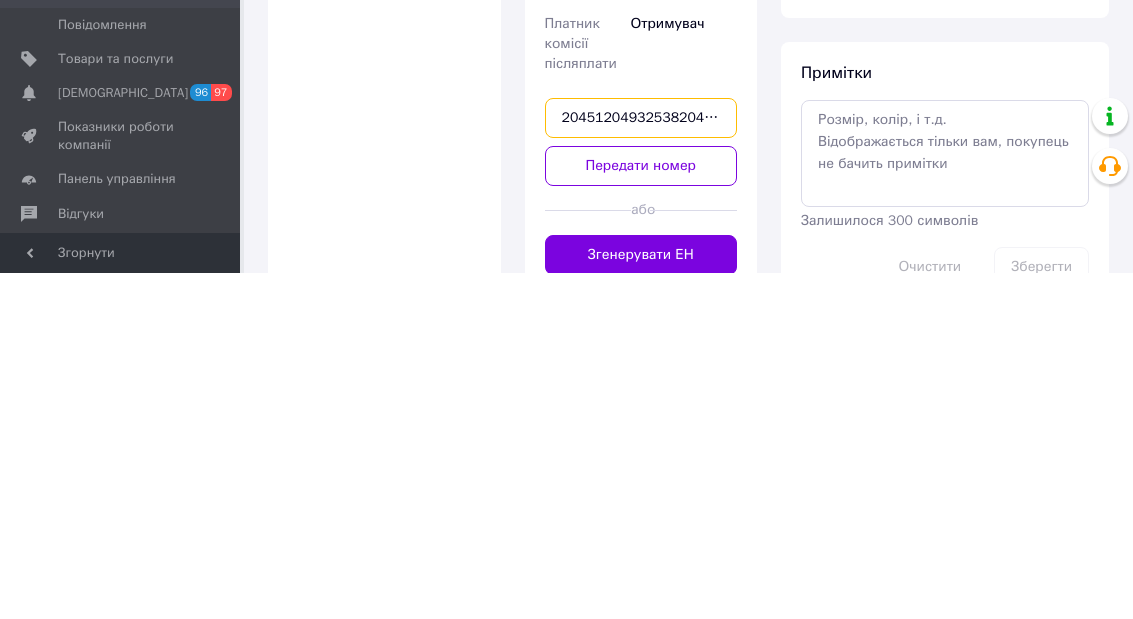 click on "2045120493253820451204932" at bounding box center (641, 464) 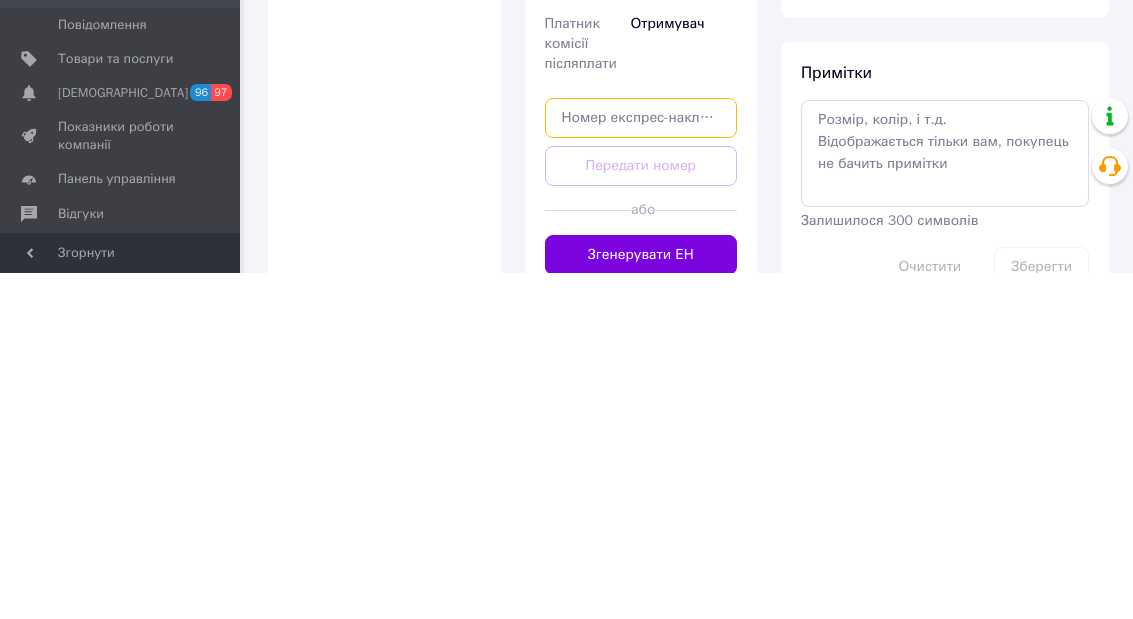 paste on "20451204932538" 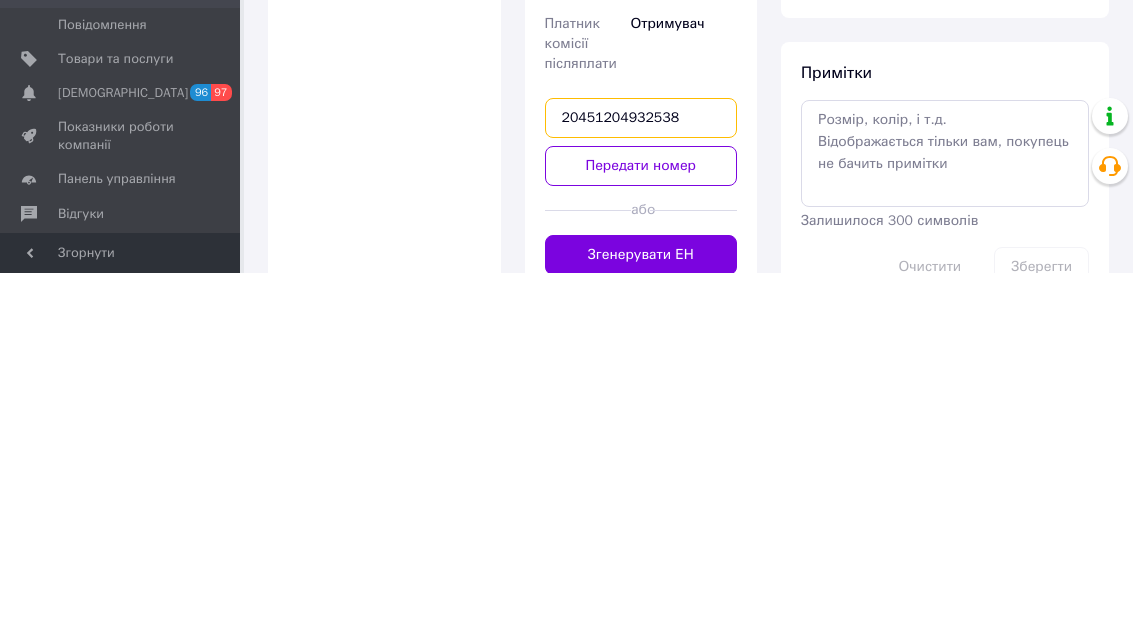 type on "20451204932538" 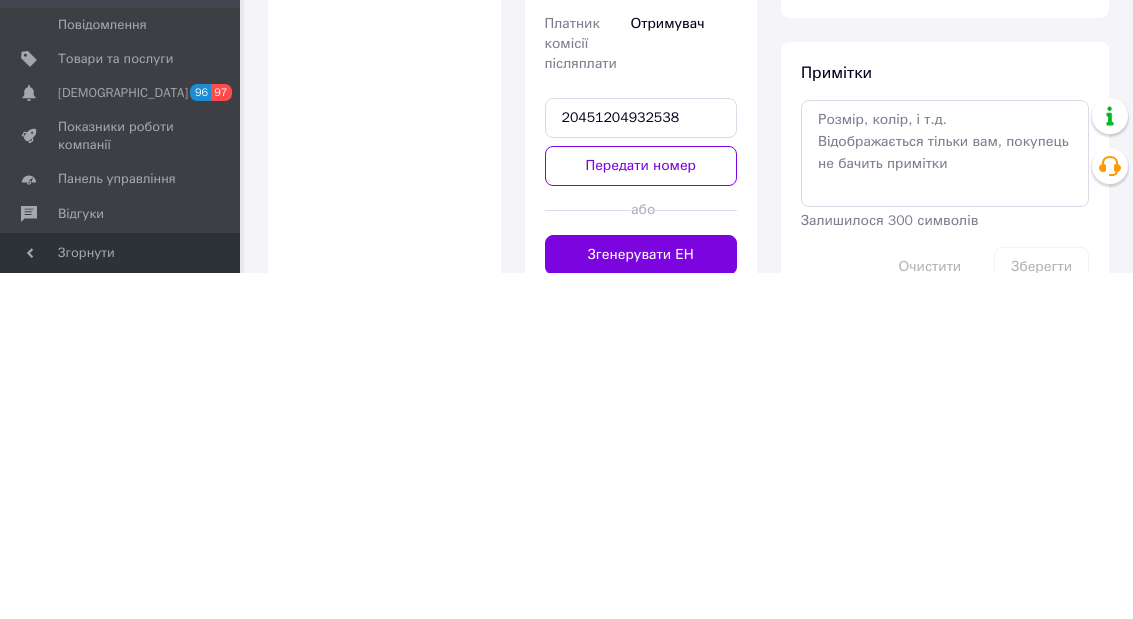 click on "Передати номер" at bounding box center [641, 512] 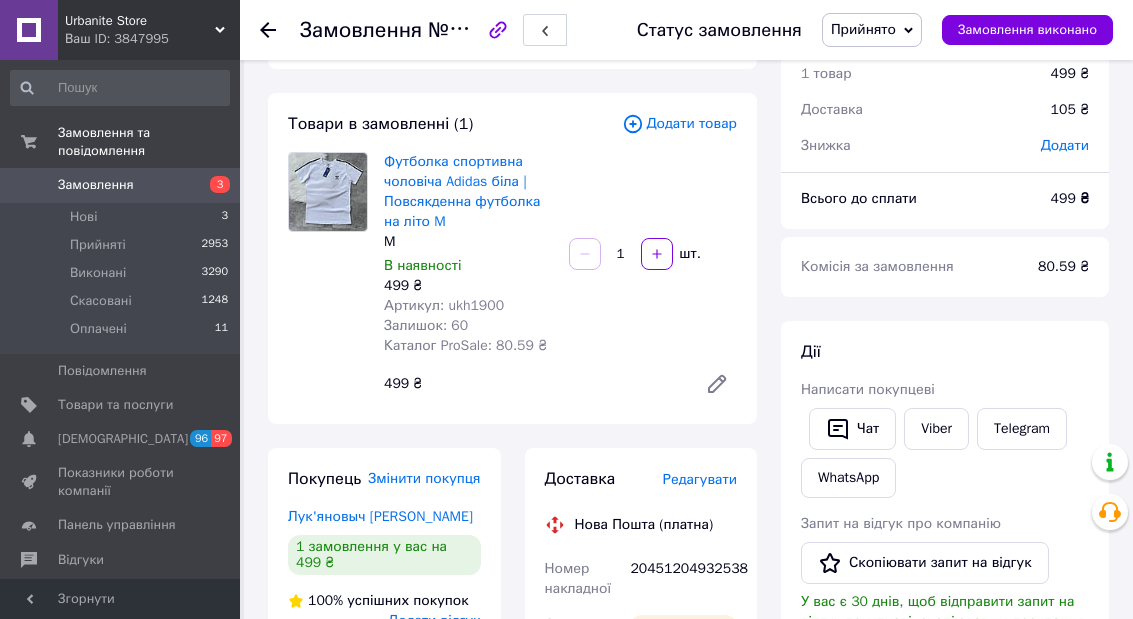 scroll, scrollTop: 68, scrollLeft: 0, axis: vertical 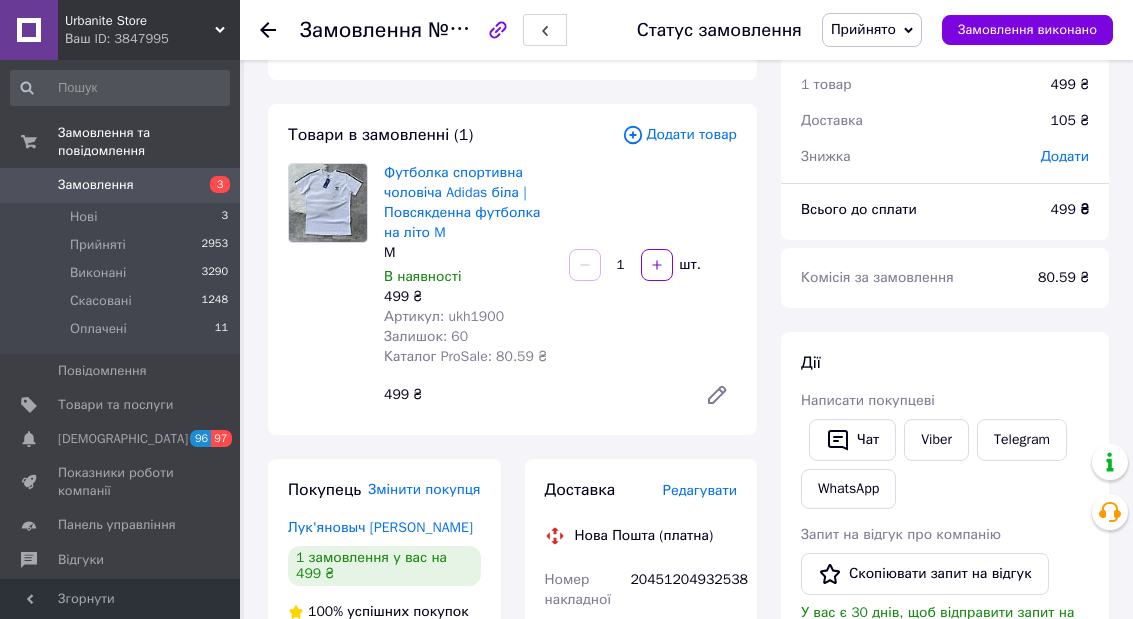 click on "Замовлення" at bounding box center (96, 185) 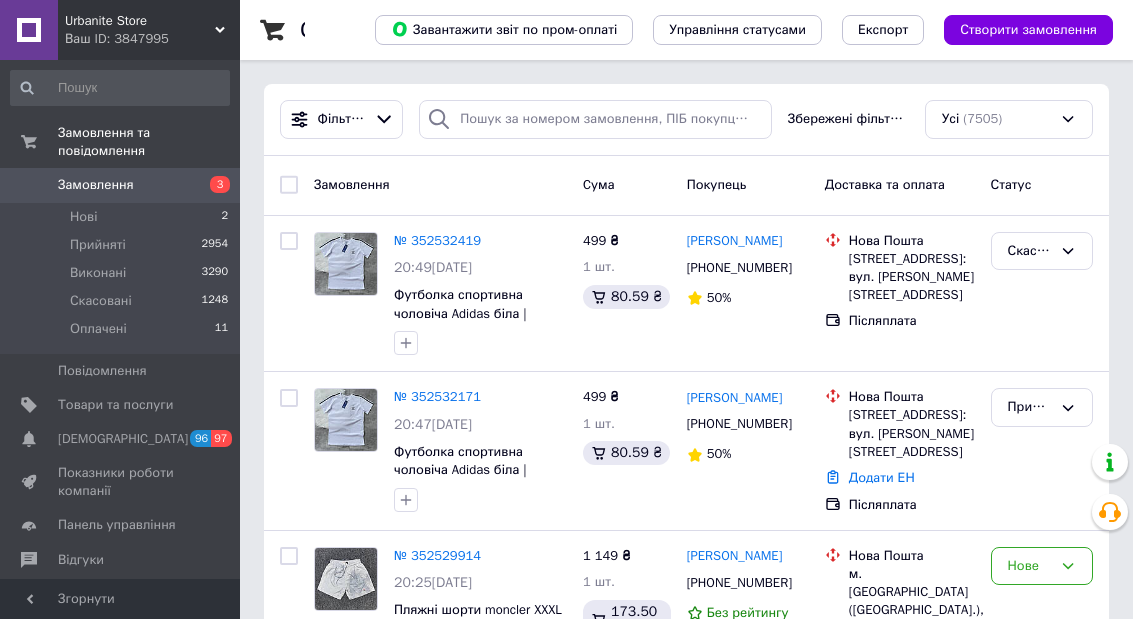 click on "№ 352532171" at bounding box center [437, 396] 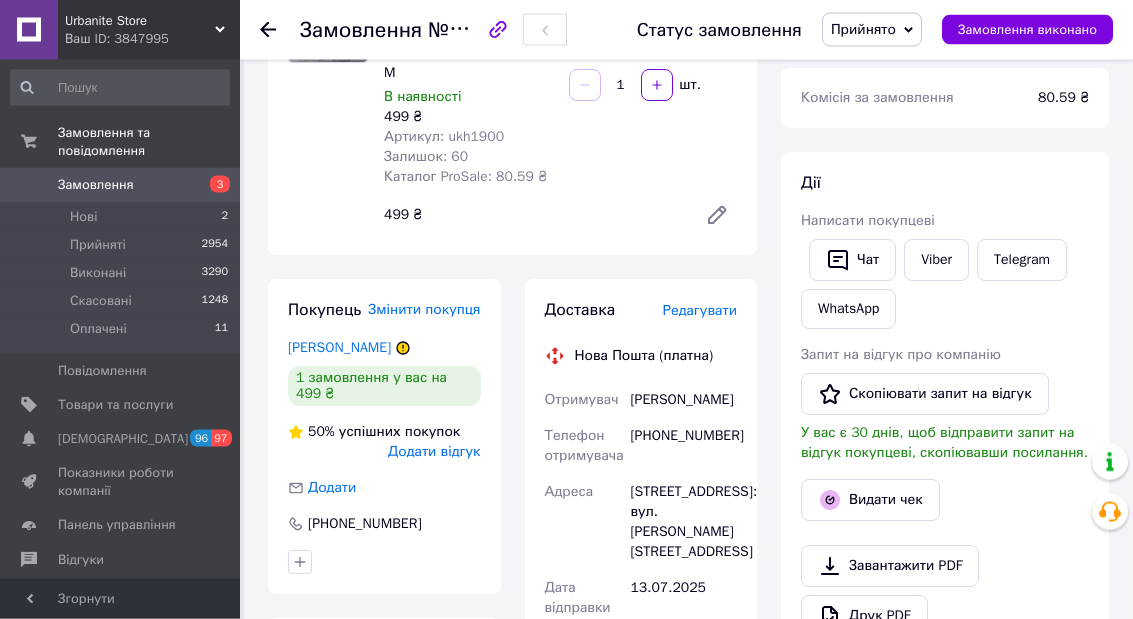 scroll, scrollTop: 258, scrollLeft: 0, axis: vertical 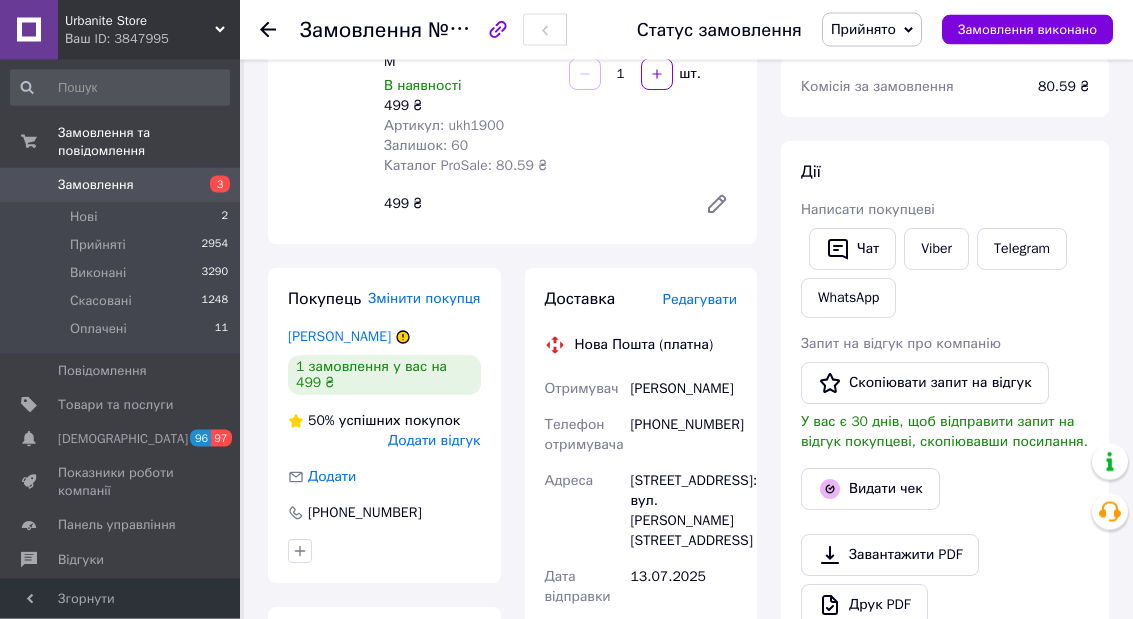 click on "+380669220208" at bounding box center (683, 436) 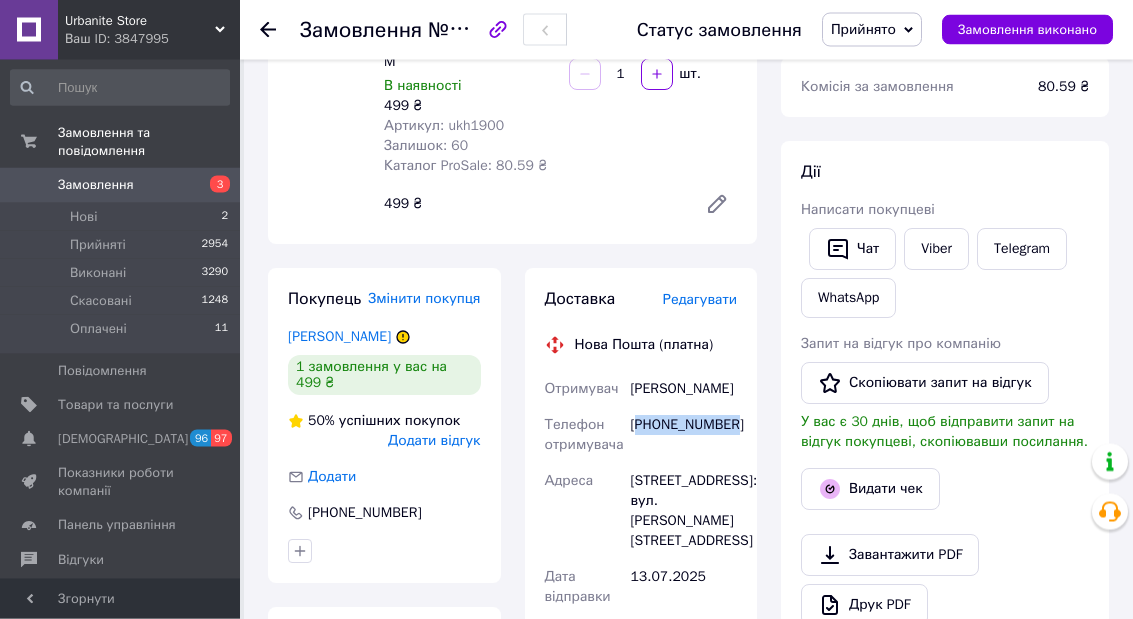 copy on "380669220208" 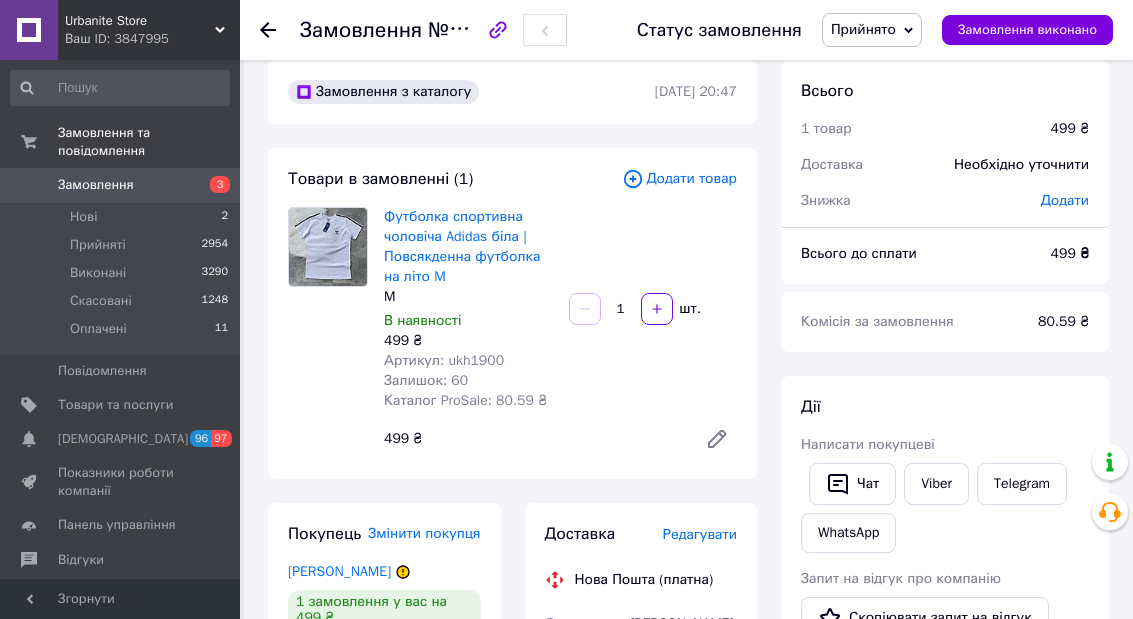 scroll, scrollTop: 0, scrollLeft: 0, axis: both 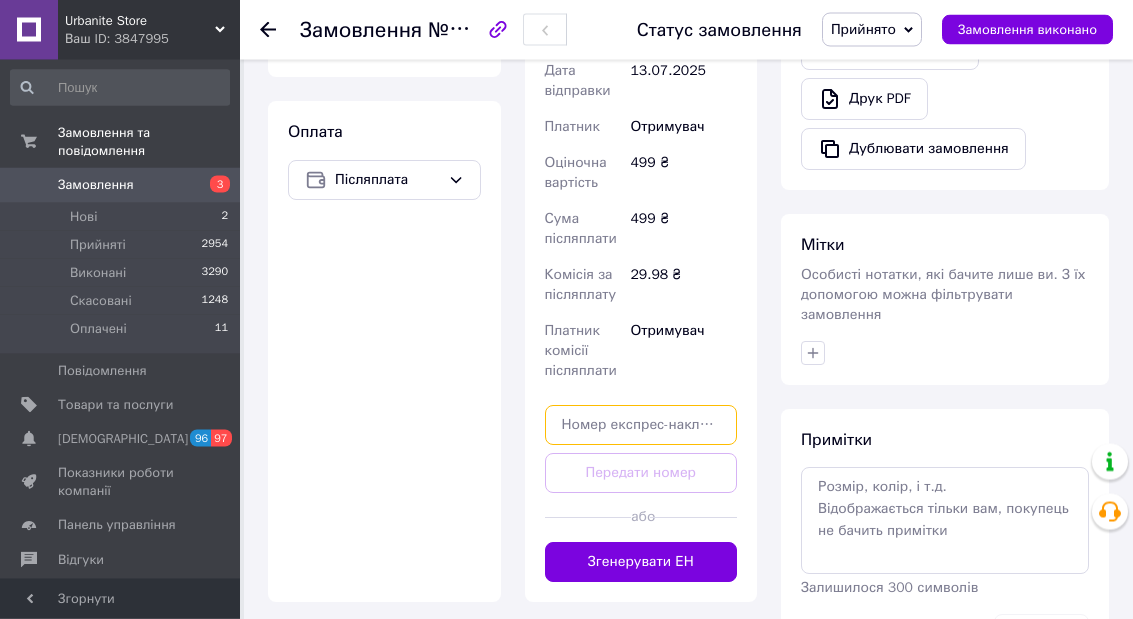 click at bounding box center [641, 426] 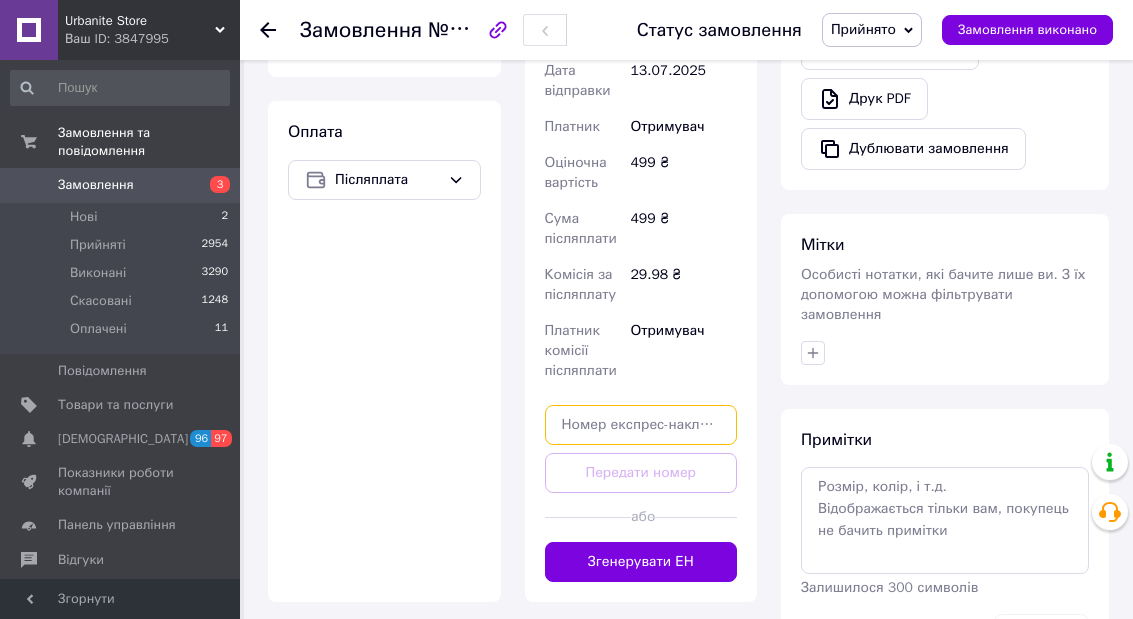 scroll, scrollTop: 764, scrollLeft: 0, axis: vertical 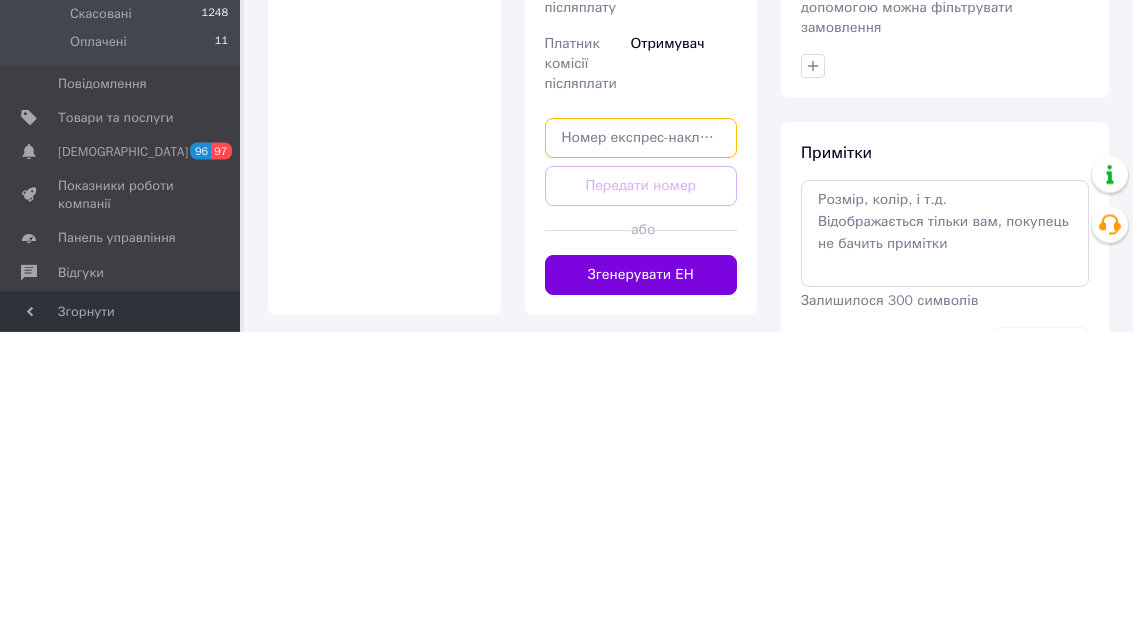 click at bounding box center (641, 426) 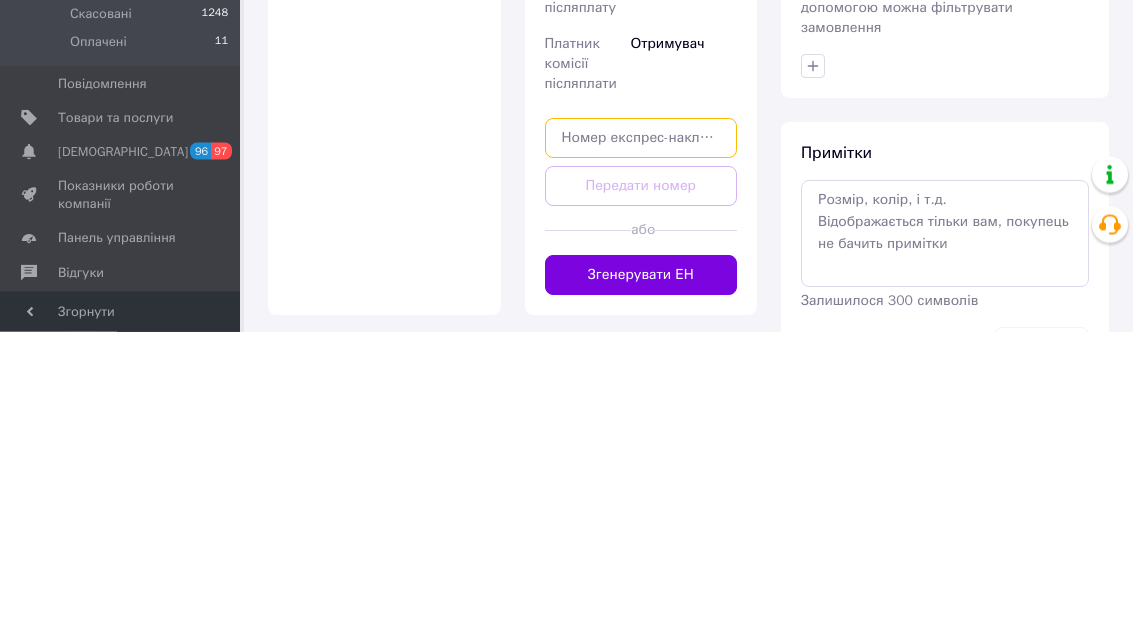 click at bounding box center (641, 426) 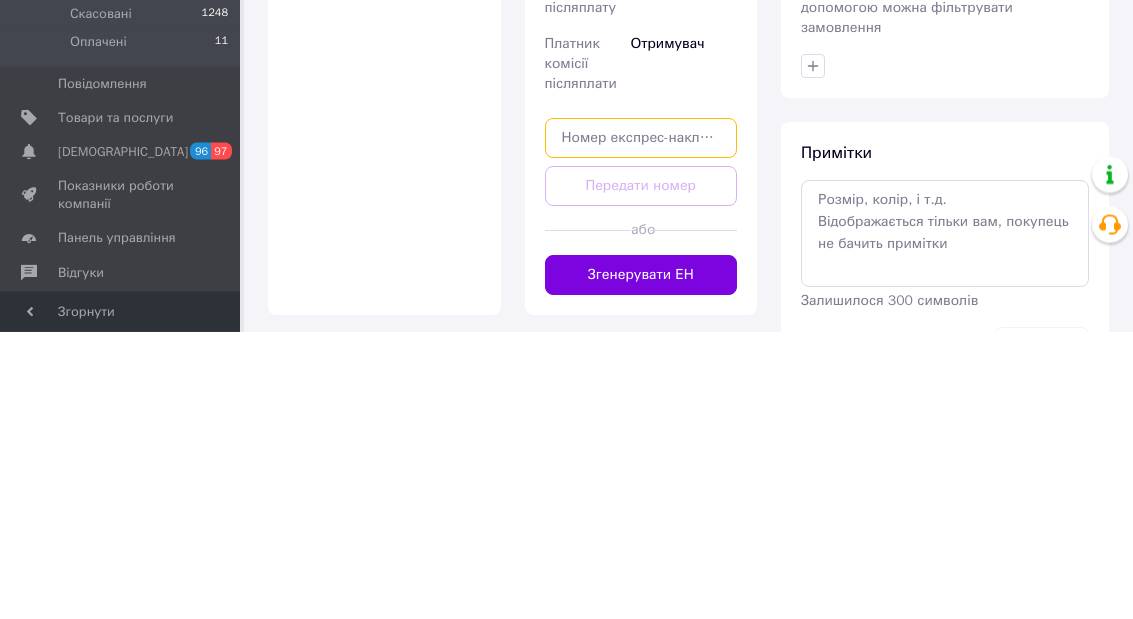 paste on "20451204933052" 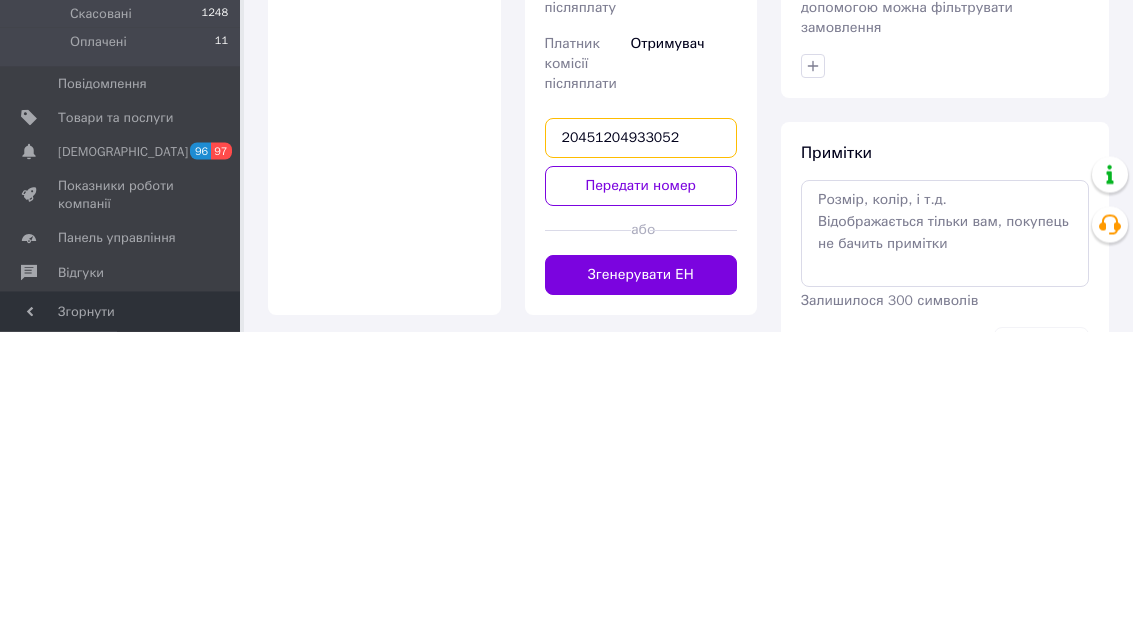 type on "20451204933052" 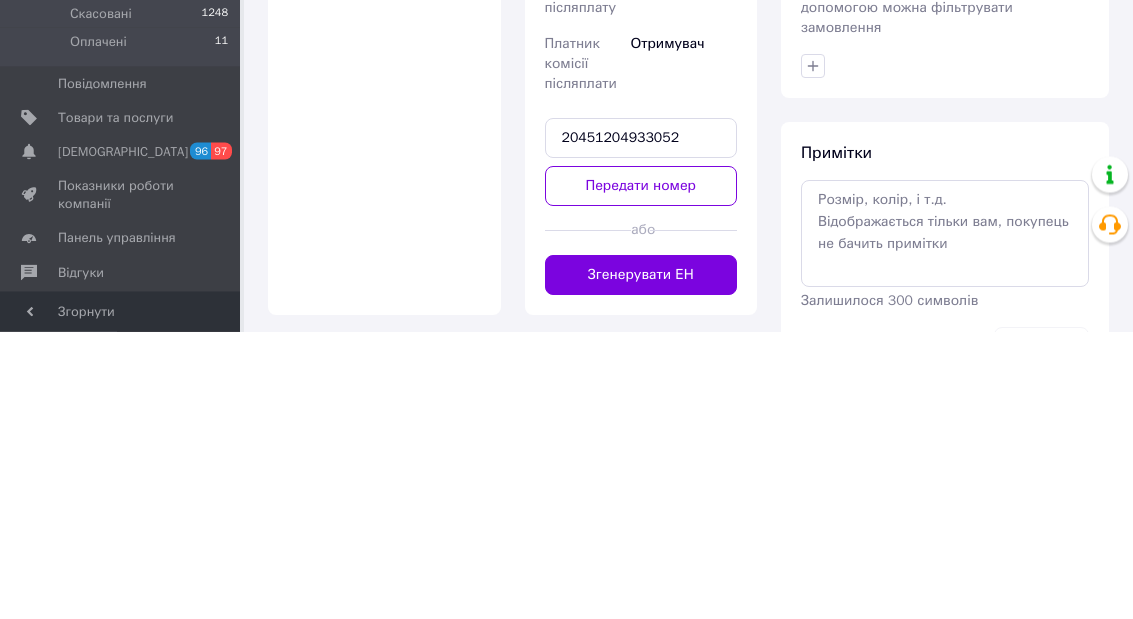click on "Передати номер" at bounding box center (641, 474) 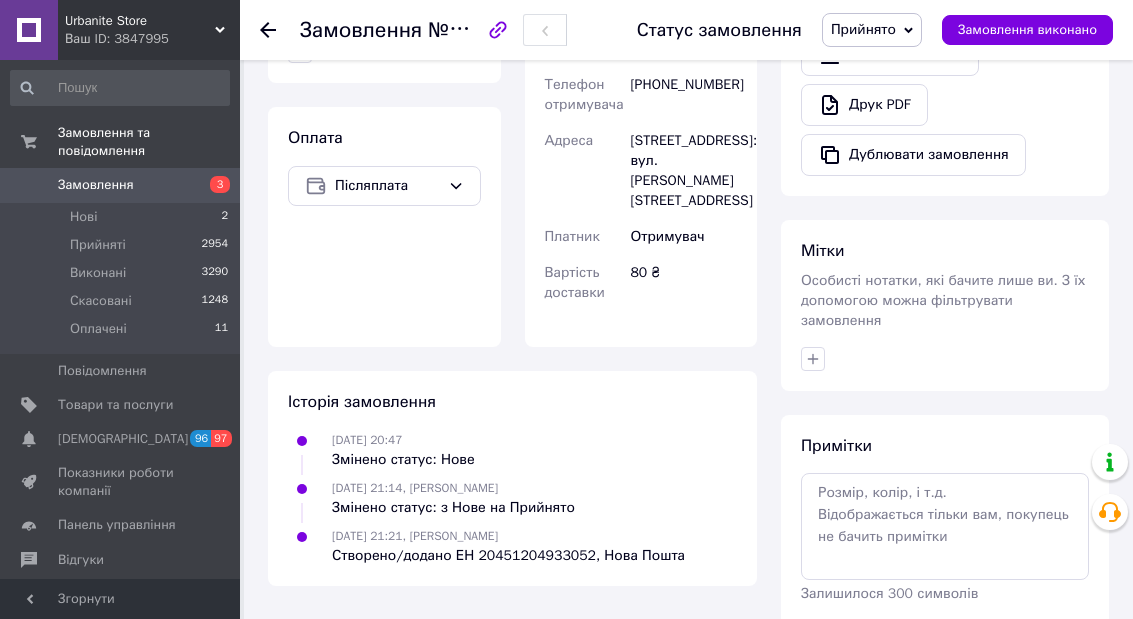 scroll, scrollTop: 753, scrollLeft: 0, axis: vertical 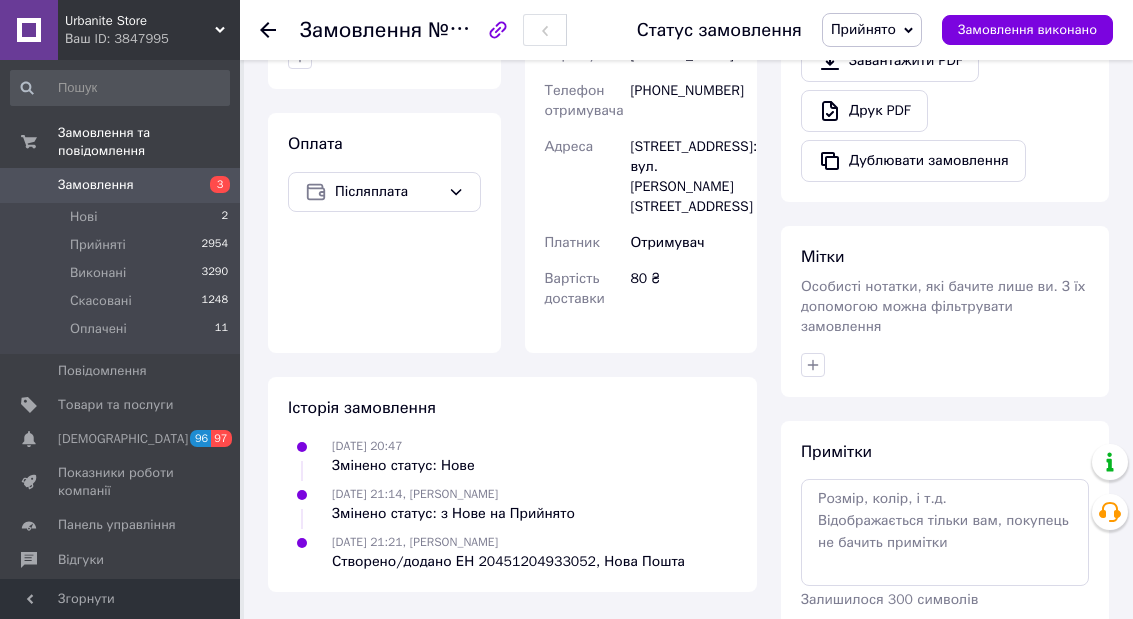 click at bounding box center (280, 30) 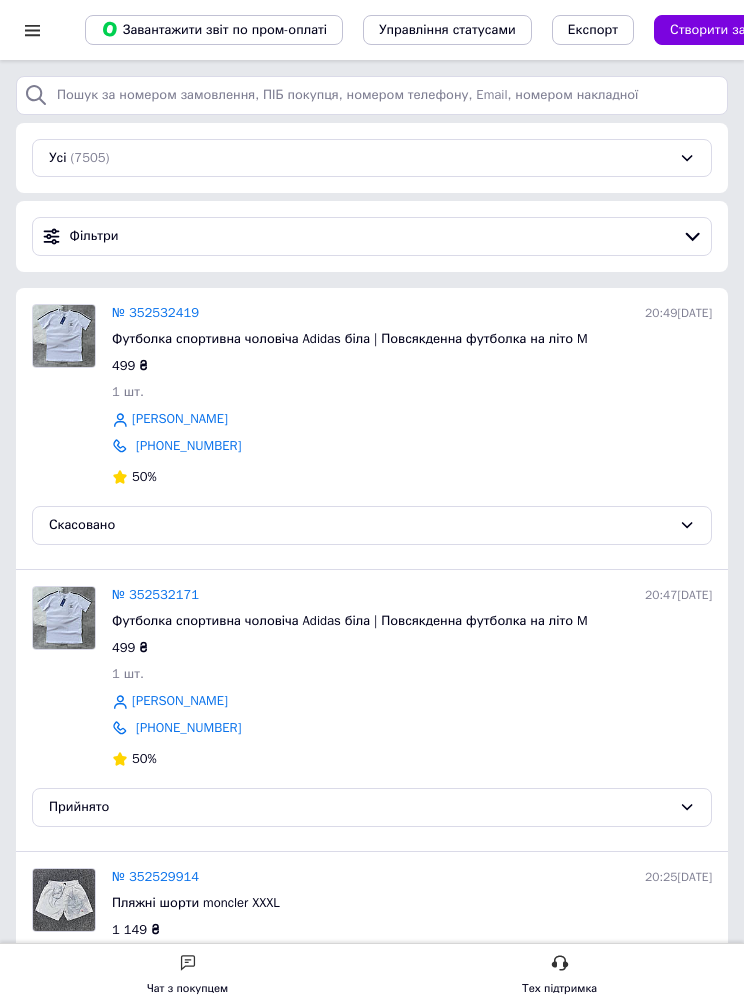 click on "Чат з покупцем" at bounding box center (187, 976) 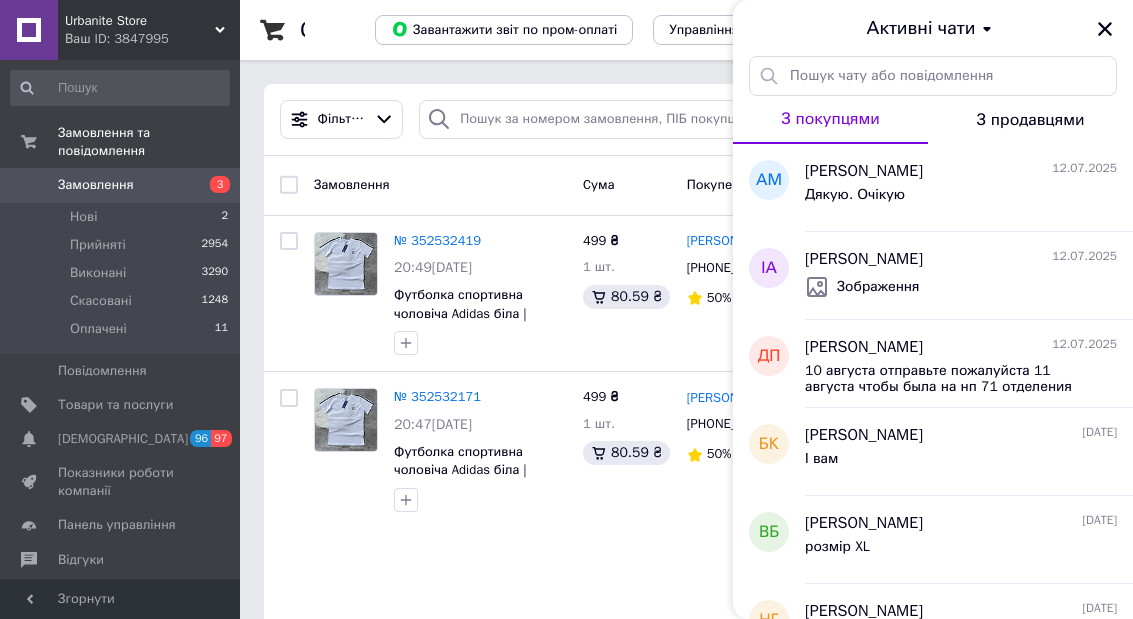 click on "Дякую. Очікую" at bounding box center (961, 199) 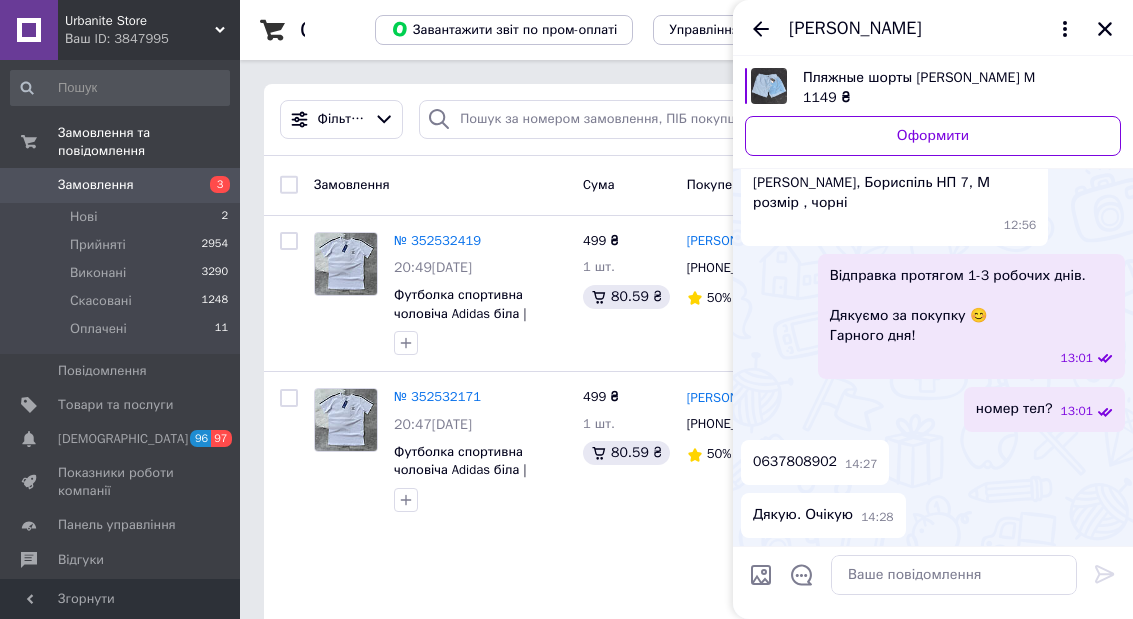 scroll, scrollTop: 2064, scrollLeft: 0, axis: vertical 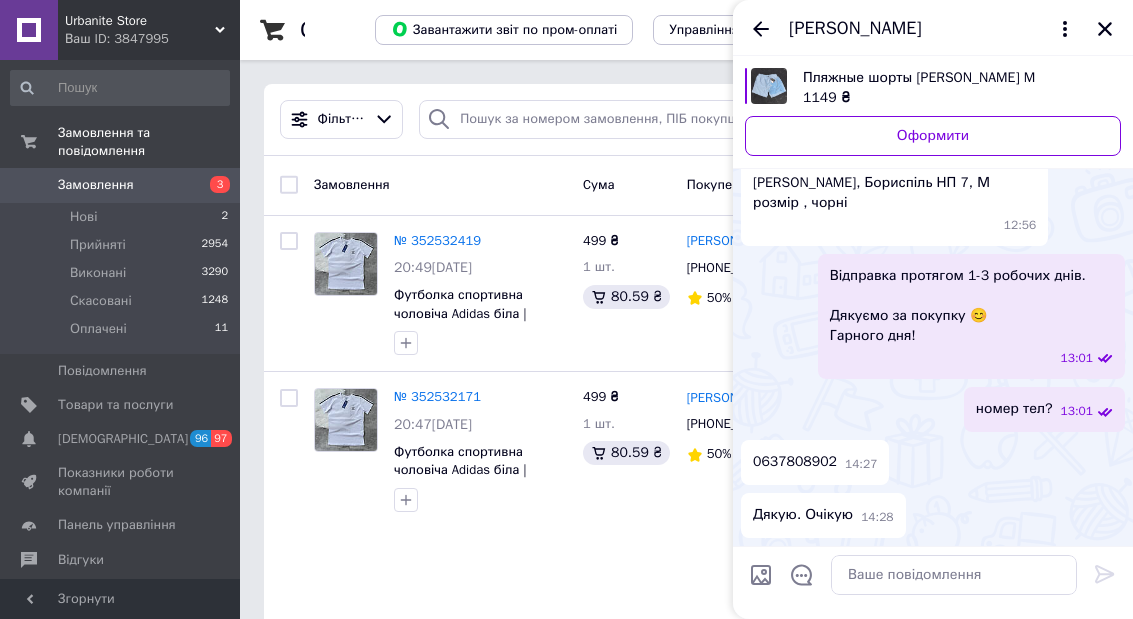 click 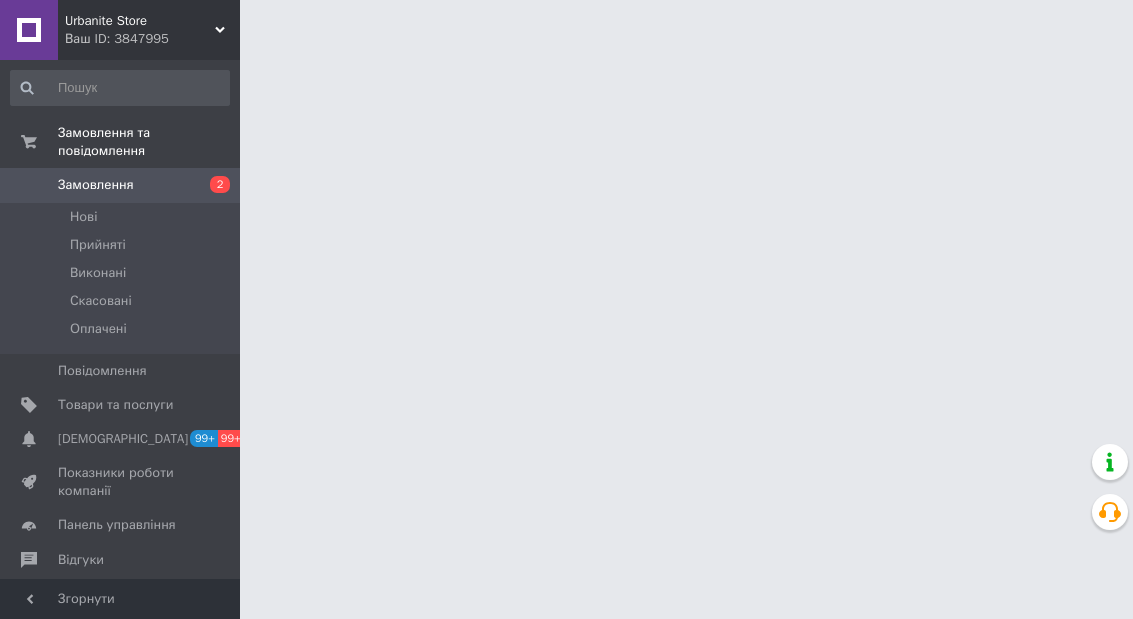 scroll, scrollTop: 0, scrollLeft: 0, axis: both 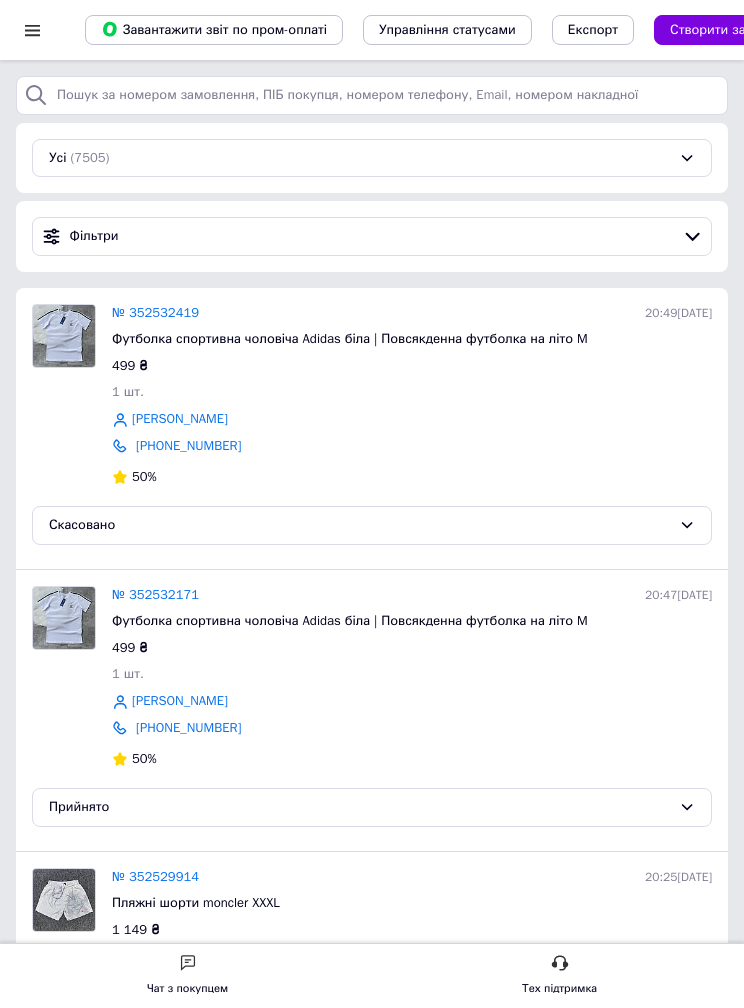 click on "Чат з покупцем" at bounding box center [187, 976] 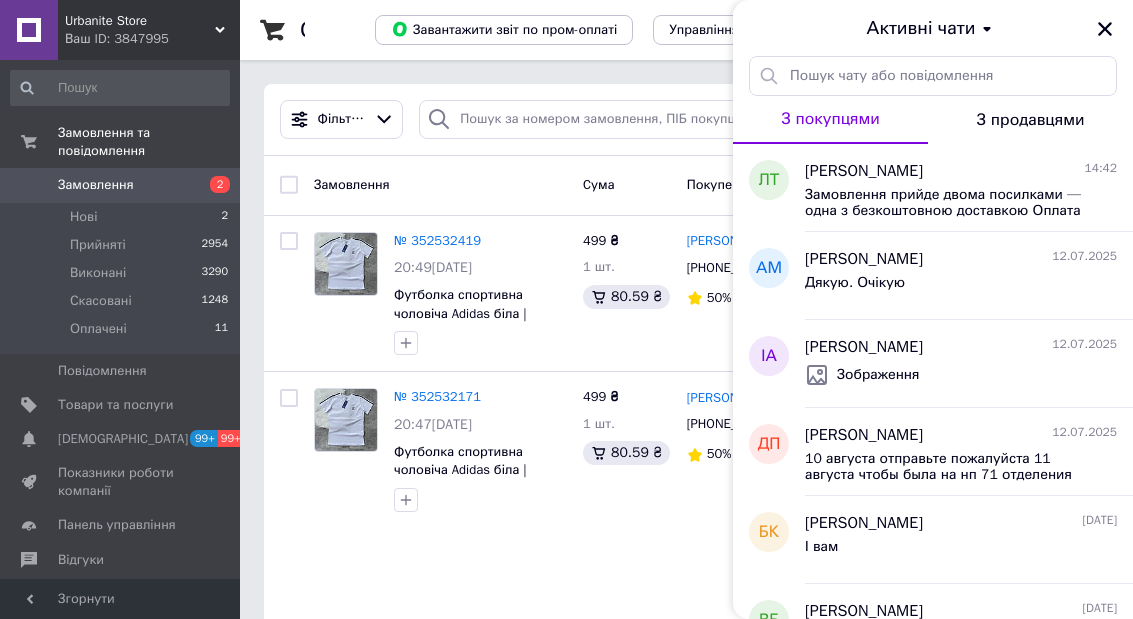 click 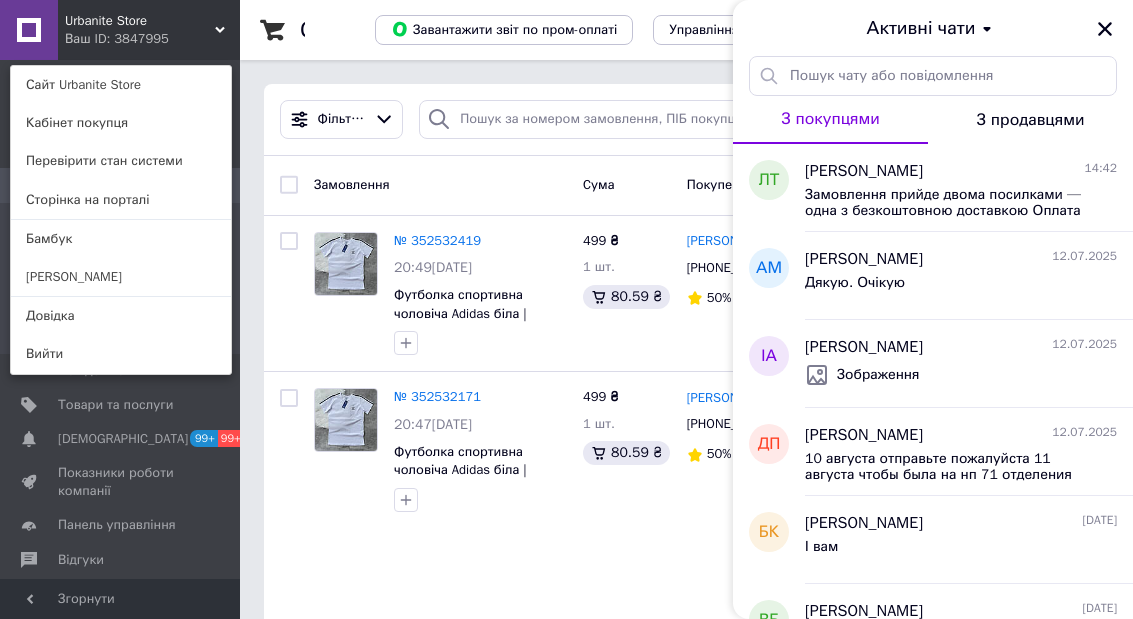 click on "Бамбук" at bounding box center [121, 239] 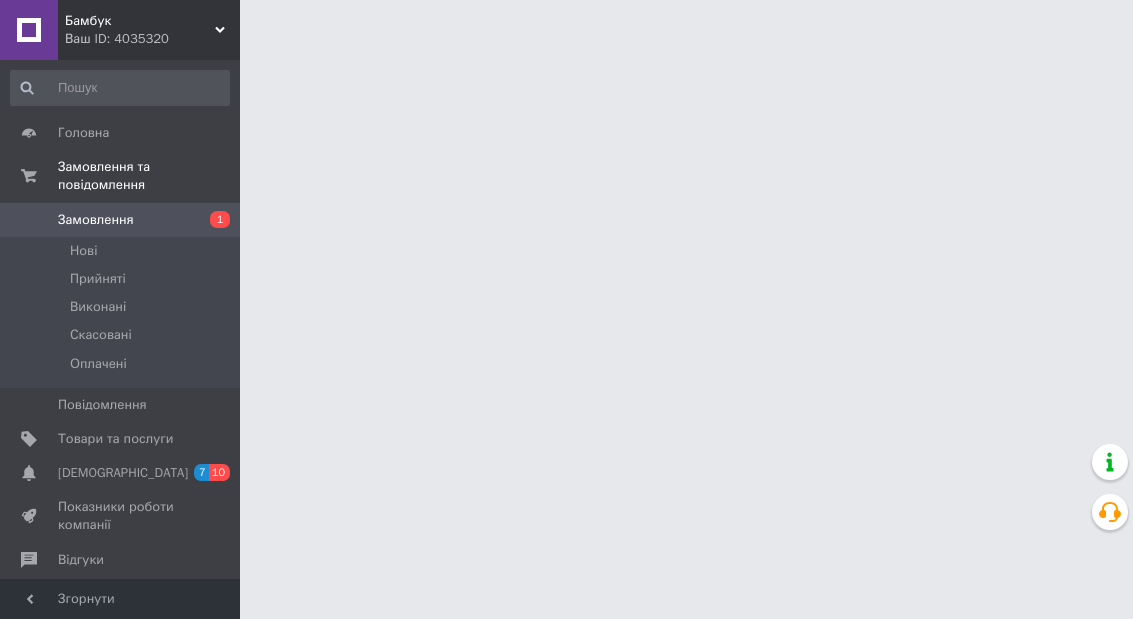 scroll, scrollTop: 0, scrollLeft: 0, axis: both 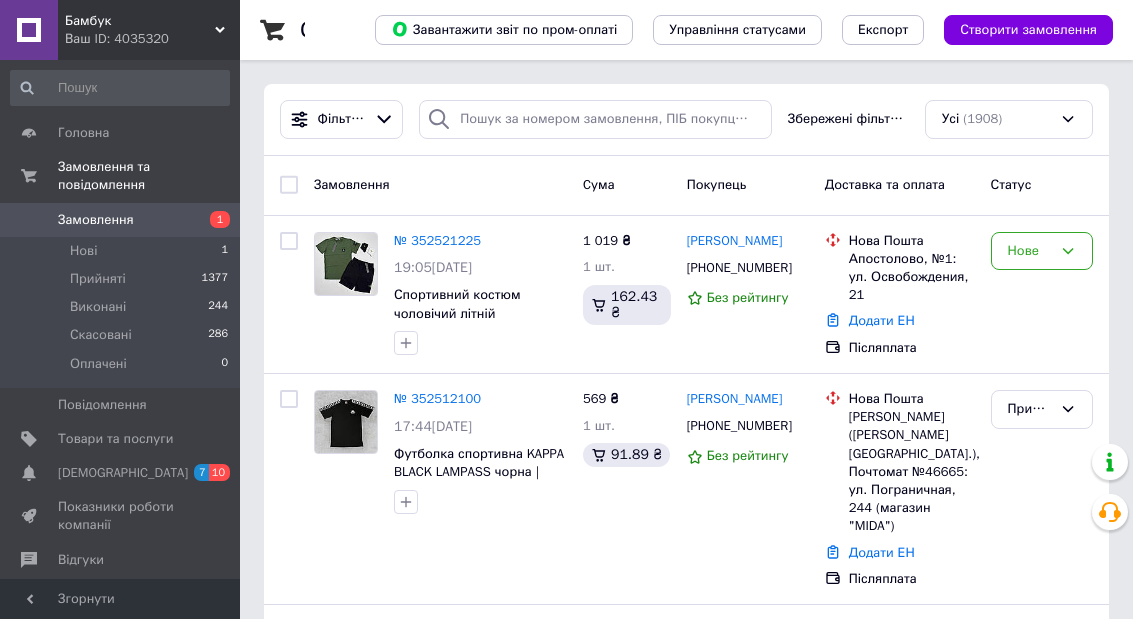 click on "№ 352521225" at bounding box center (437, 240) 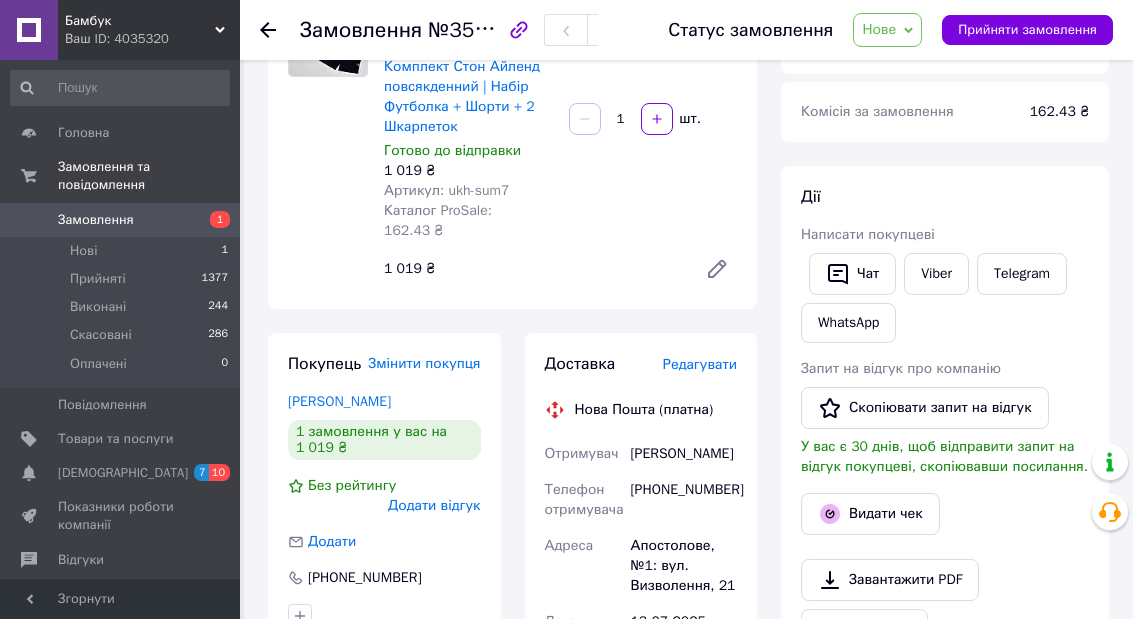 scroll, scrollTop: 235, scrollLeft: 0, axis: vertical 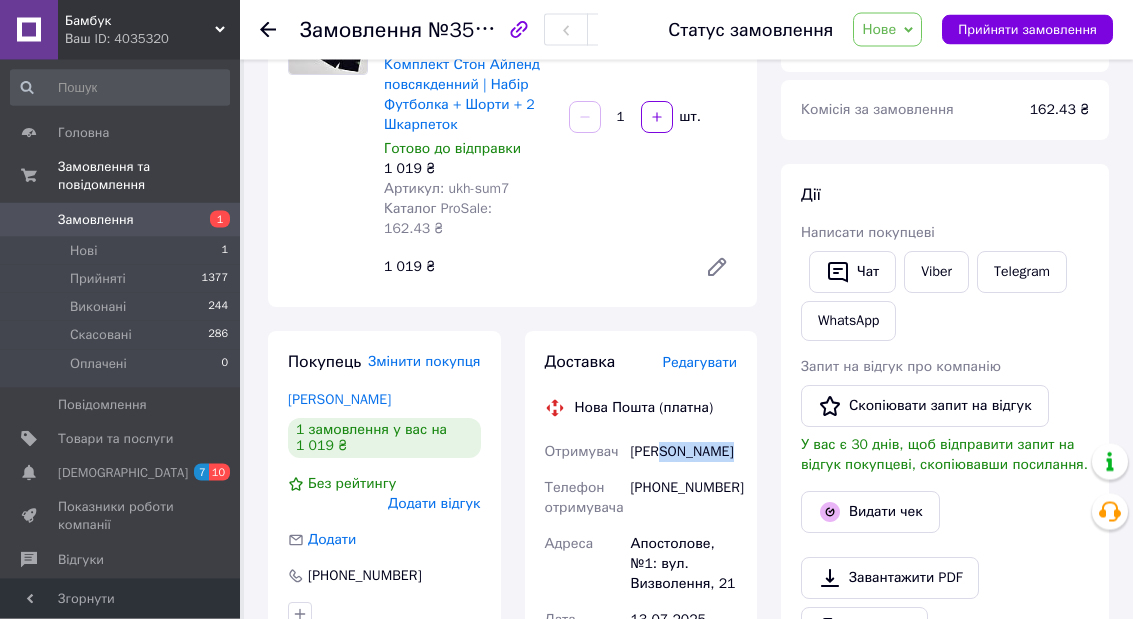 click on "Цап Александр" at bounding box center (683, 453) 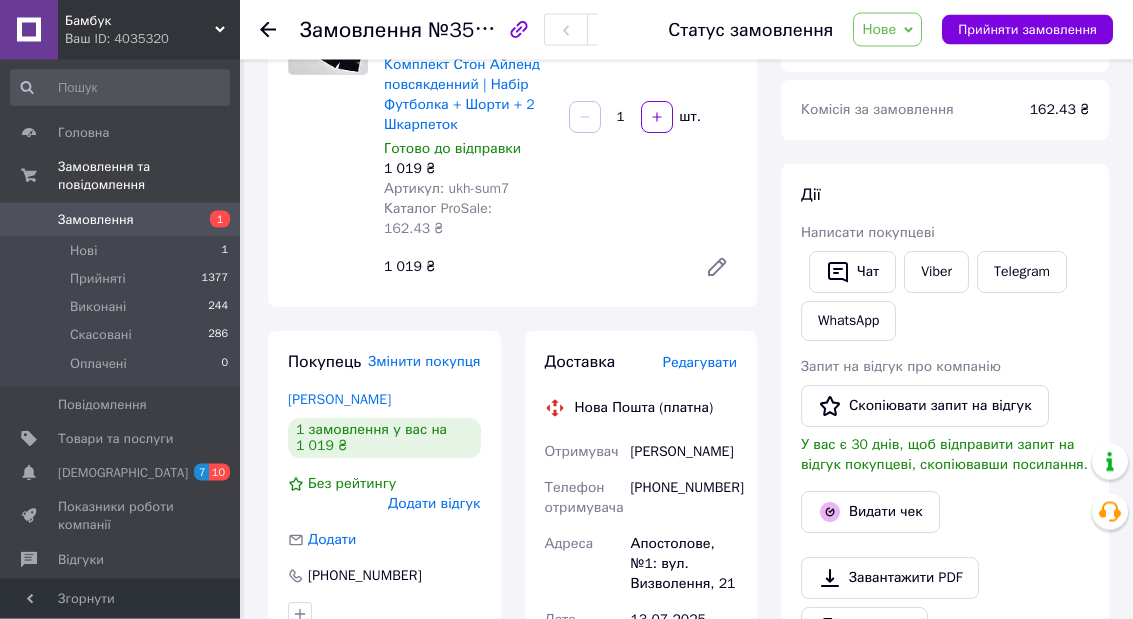 click on "Цап Александр" at bounding box center (683, 453) 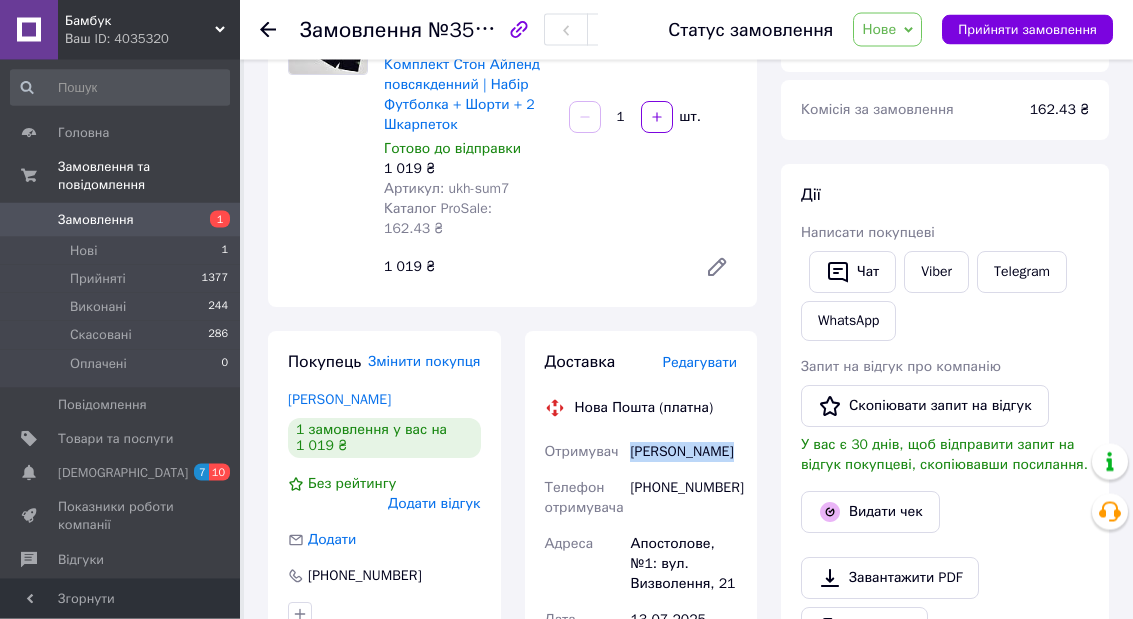 copy on "Цап Александр" 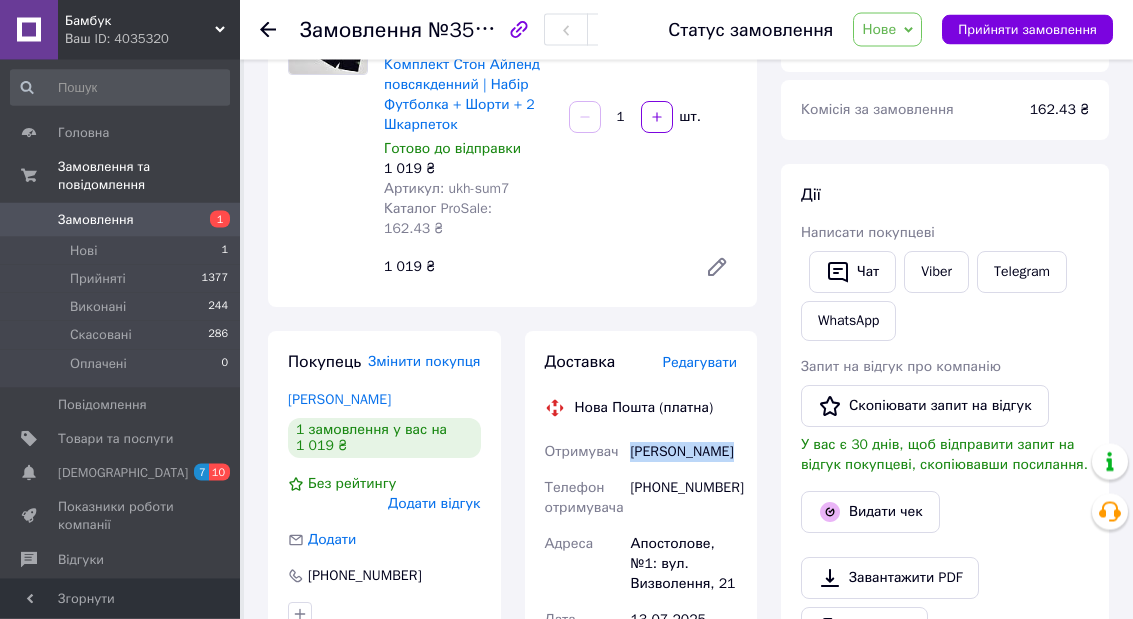 click on "Viber" at bounding box center [936, 273] 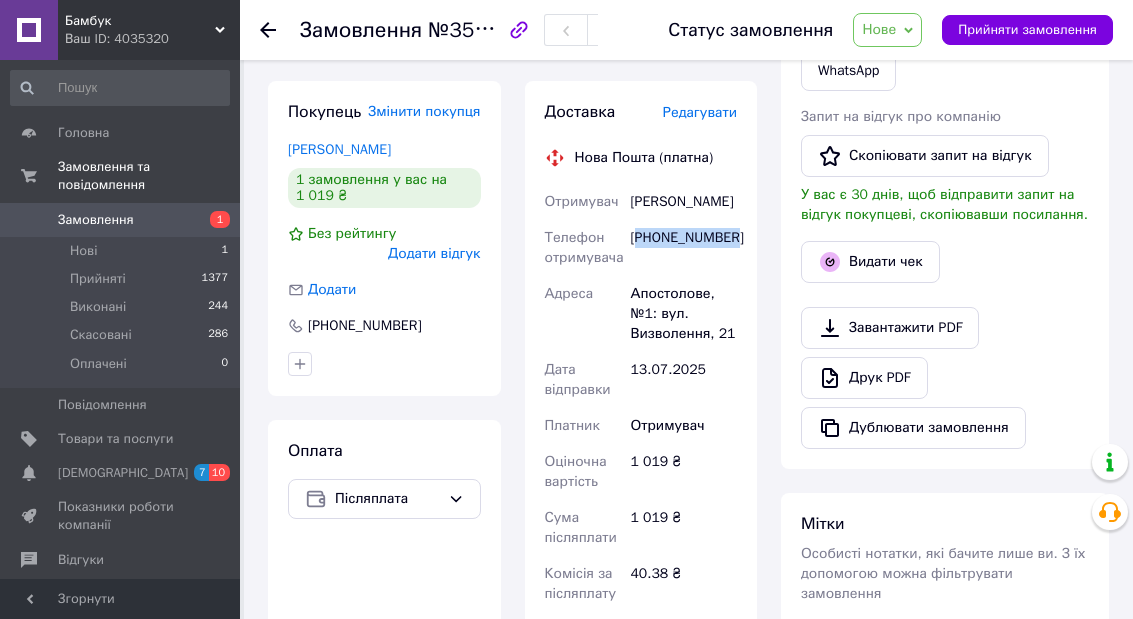 scroll, scrollTop: 488, scrollLeft: 0, axis: vertical 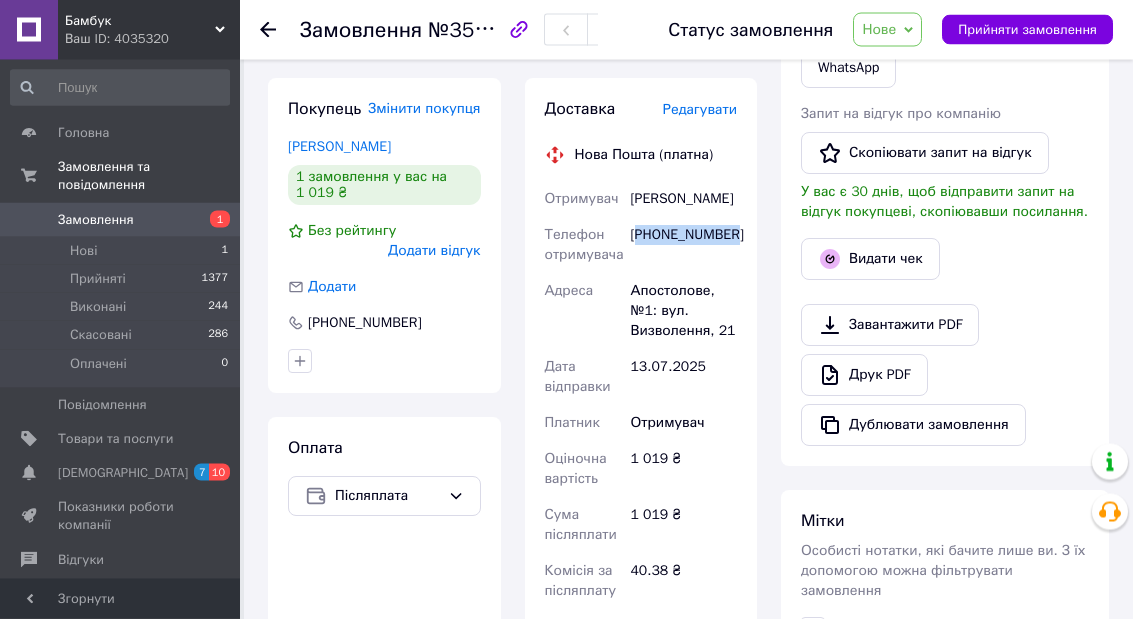 click on "Прийняти замовлення" at bounding box center (1027, 30) 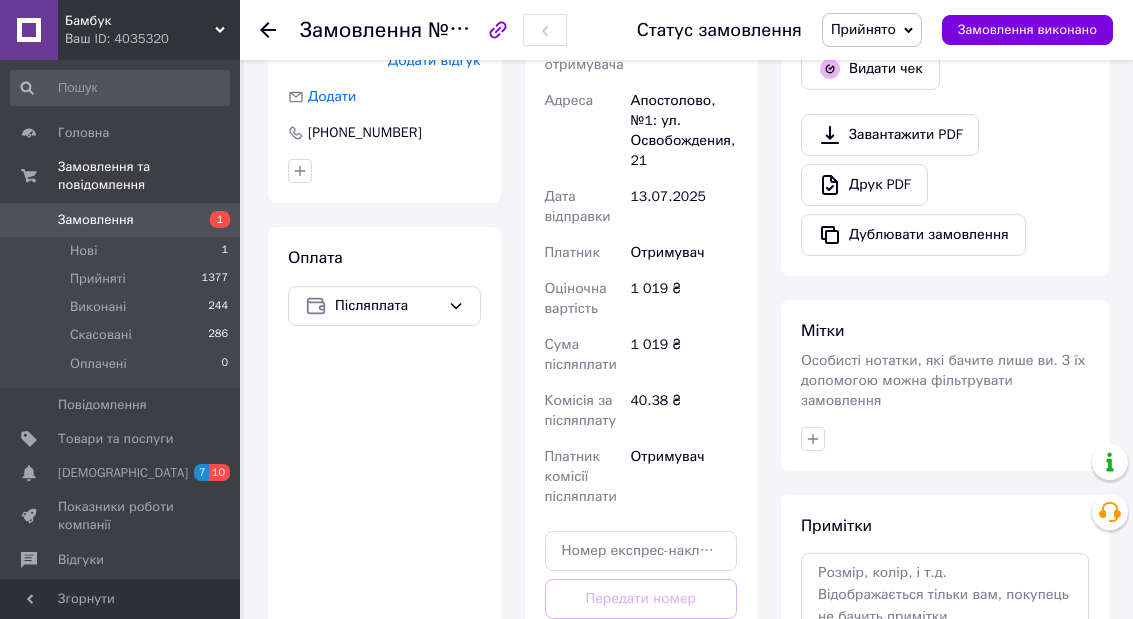 scroll, scrollTop: 678, scrollLeft: 0, axis: vertical 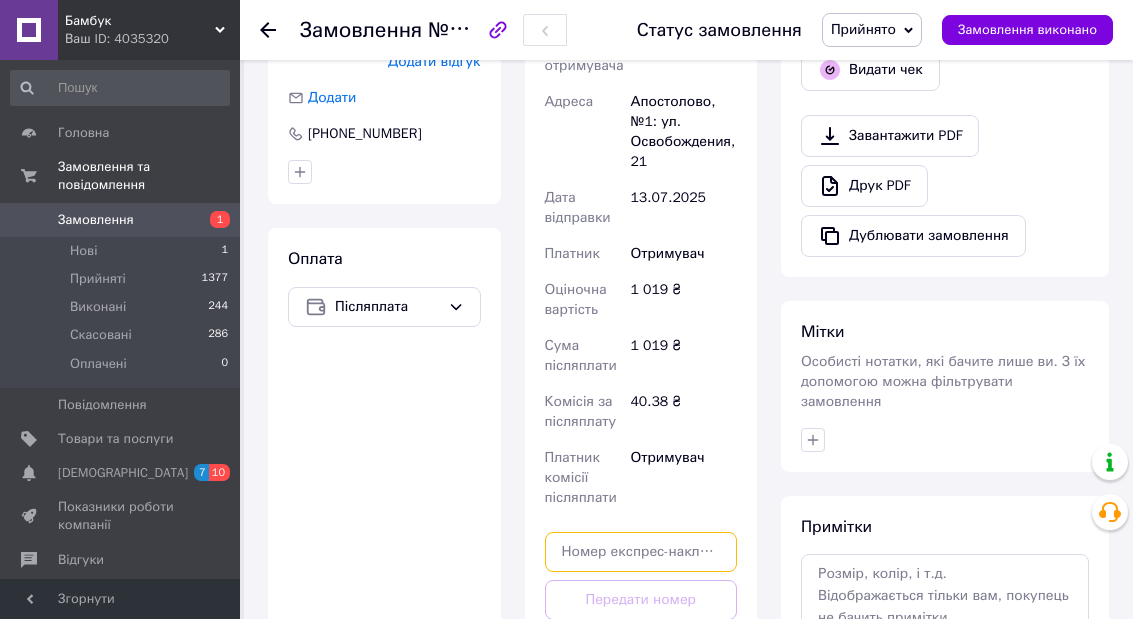 click at bounding box center [641, 552] 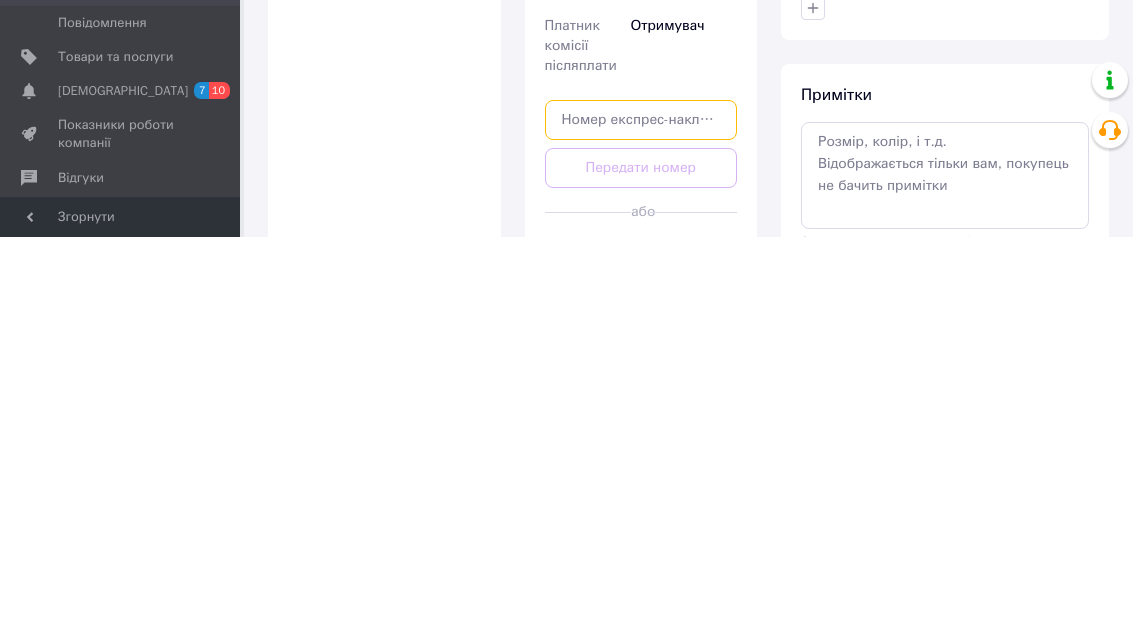 click at bounding box center (641, 502) 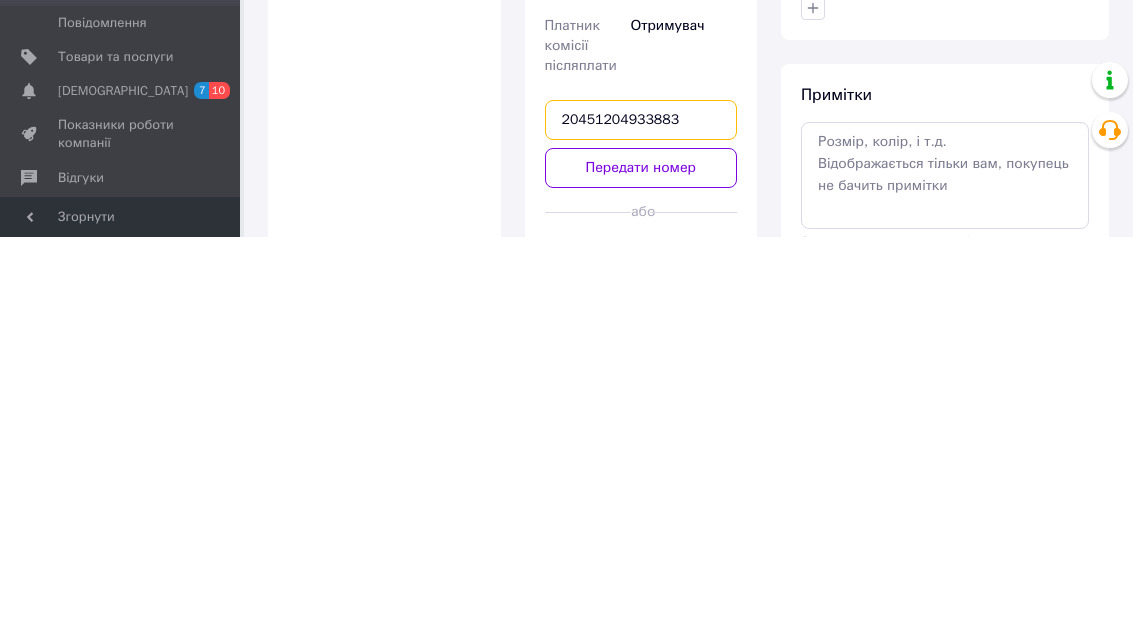 type on "20451204933883" 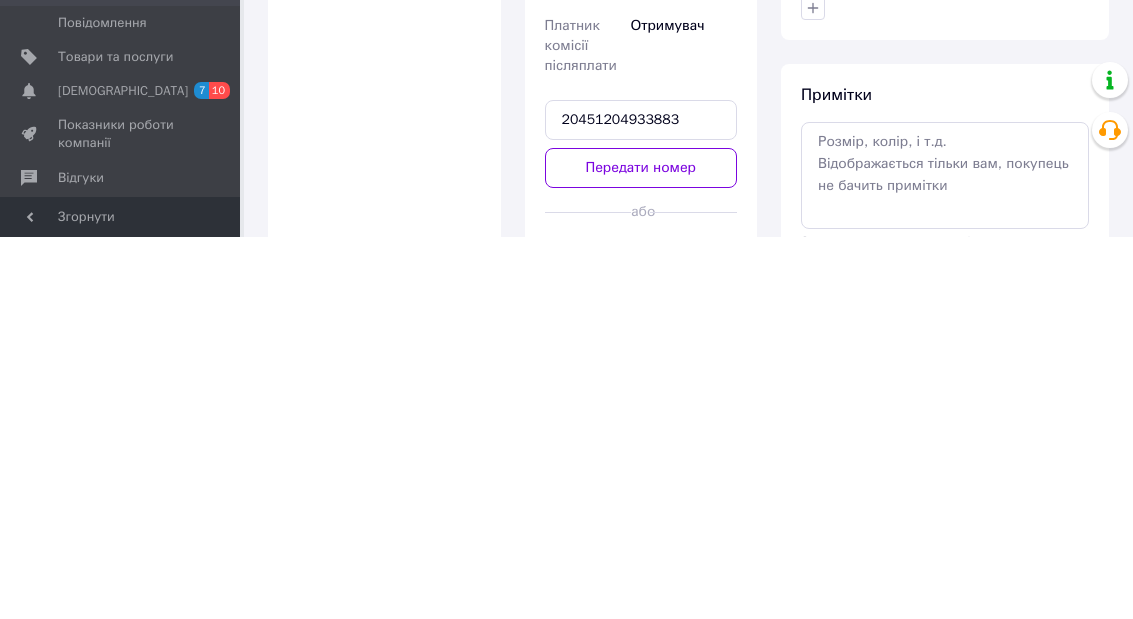 click on "Передати номер" at bounding box center (641, 550) 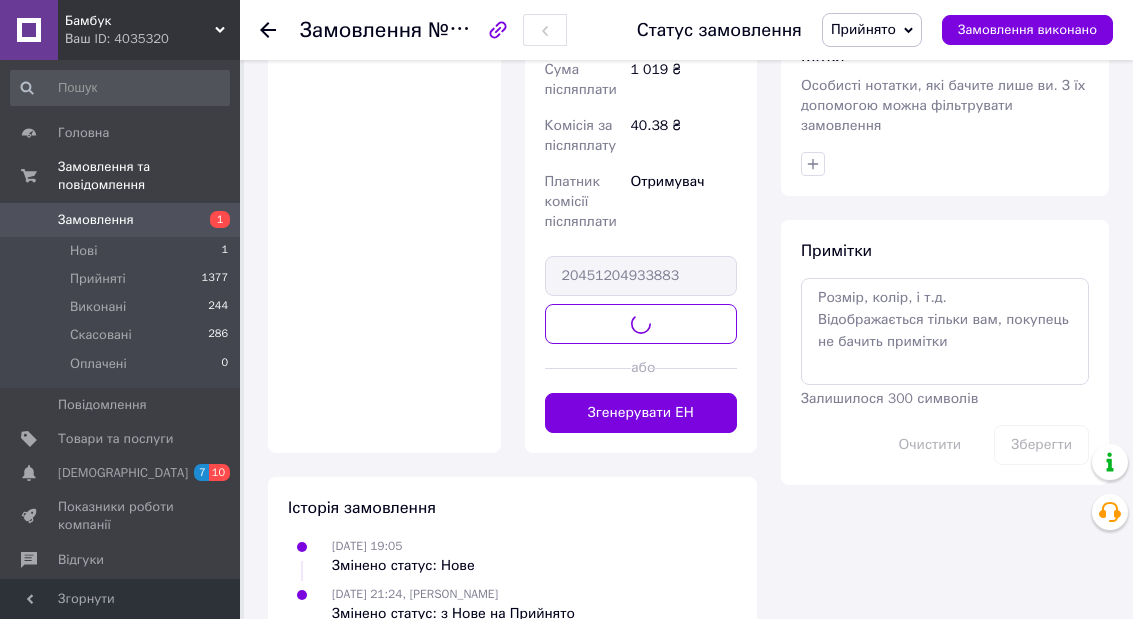 scroll, scrollTop: 795, scrollLeft: 0, axis: vertical 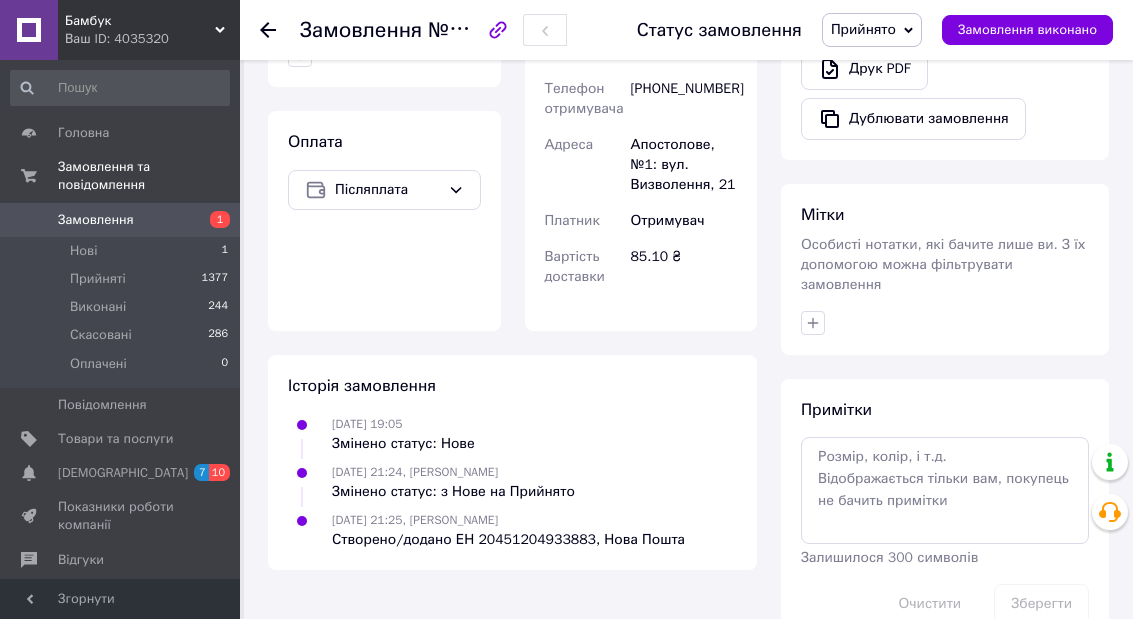 click on "Замовлення 1" at bounding box center (120, 220) 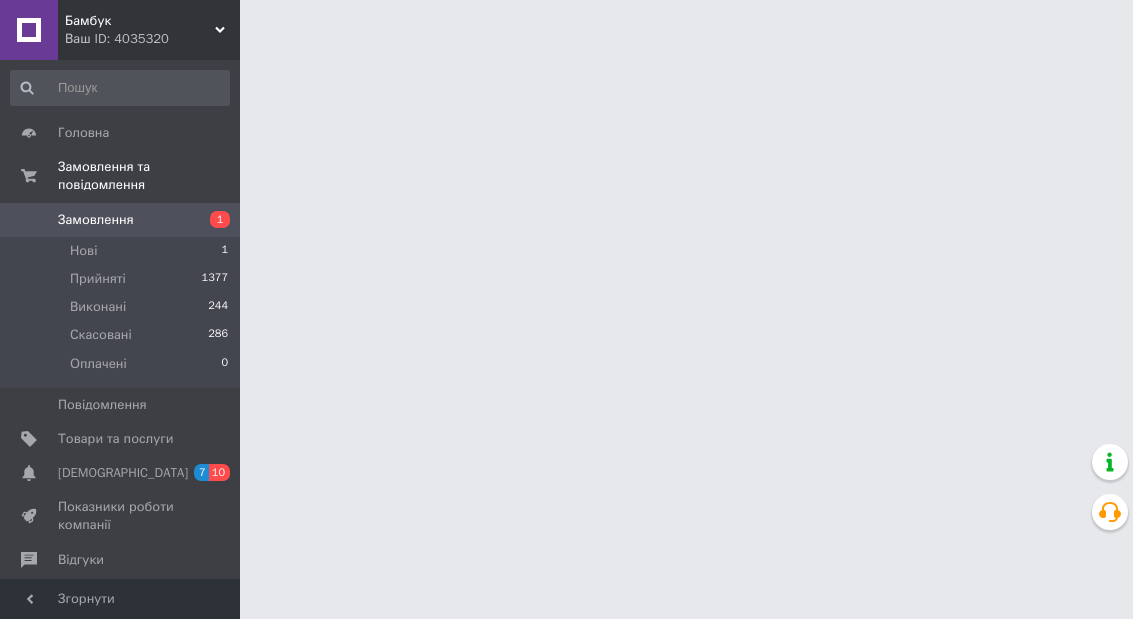 scroll, scrollTop: 0, scrollLeft: 0, axis: both 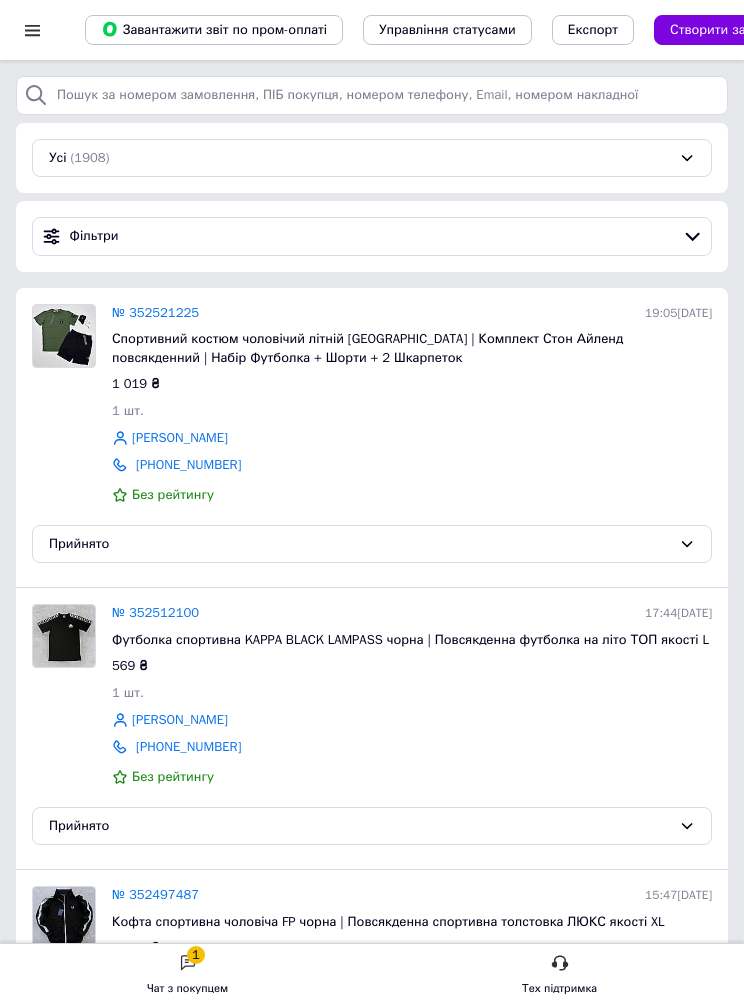 click on "Чат з покупцем" at bounding box center (187, 988) 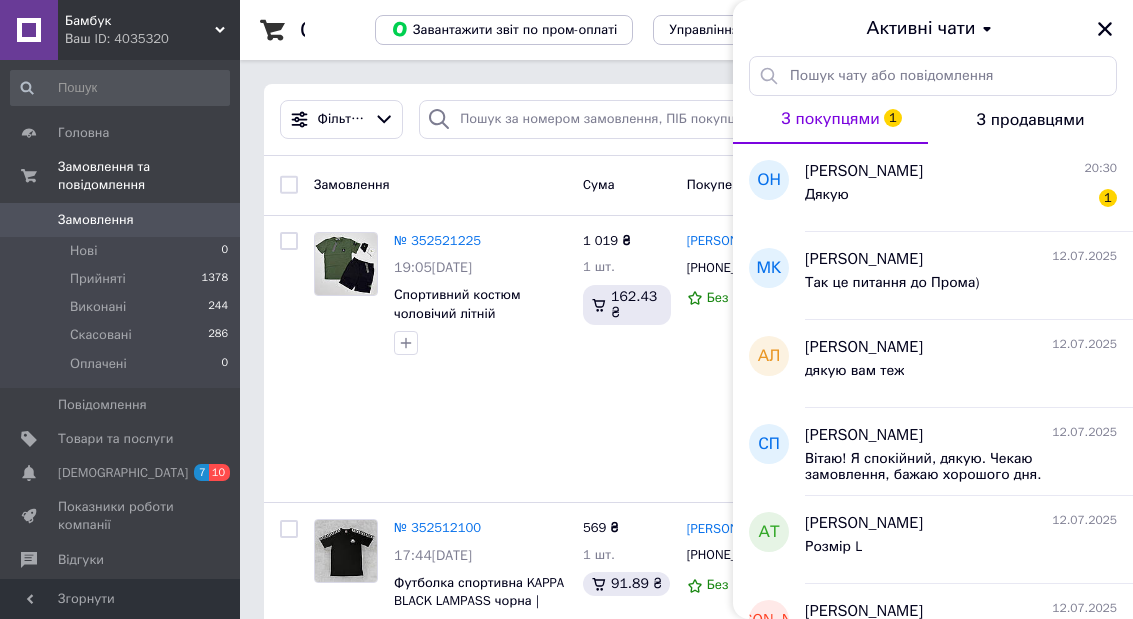 click on "Дякую 1" at bounding box center [961, 199] 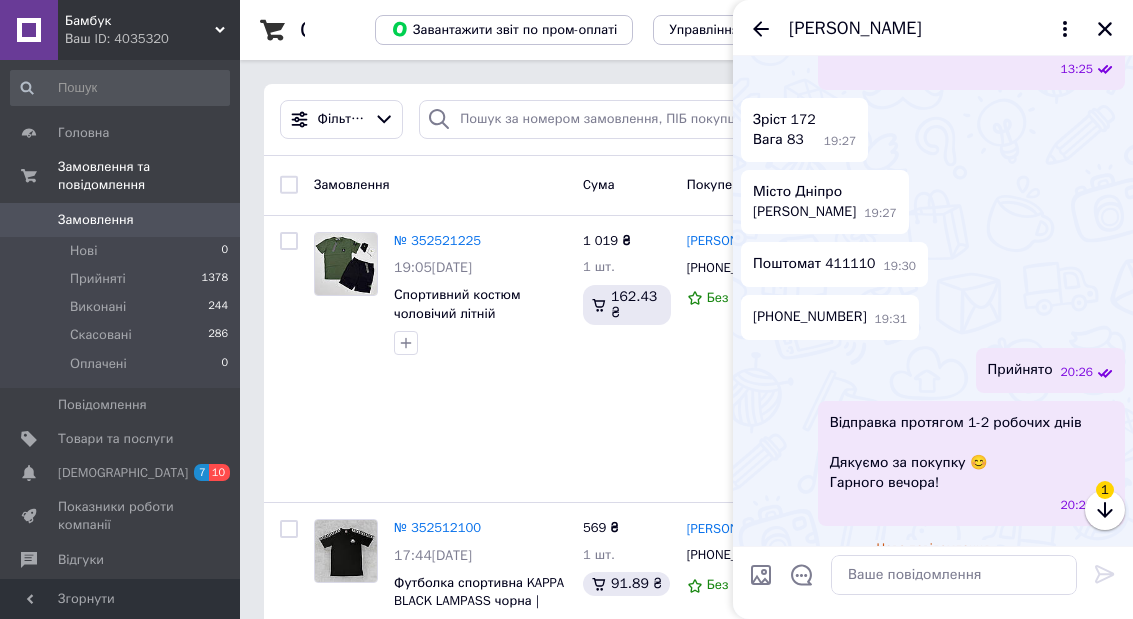 scroll, scrollTop: 632, scrollLeft: 0, axis: vertical 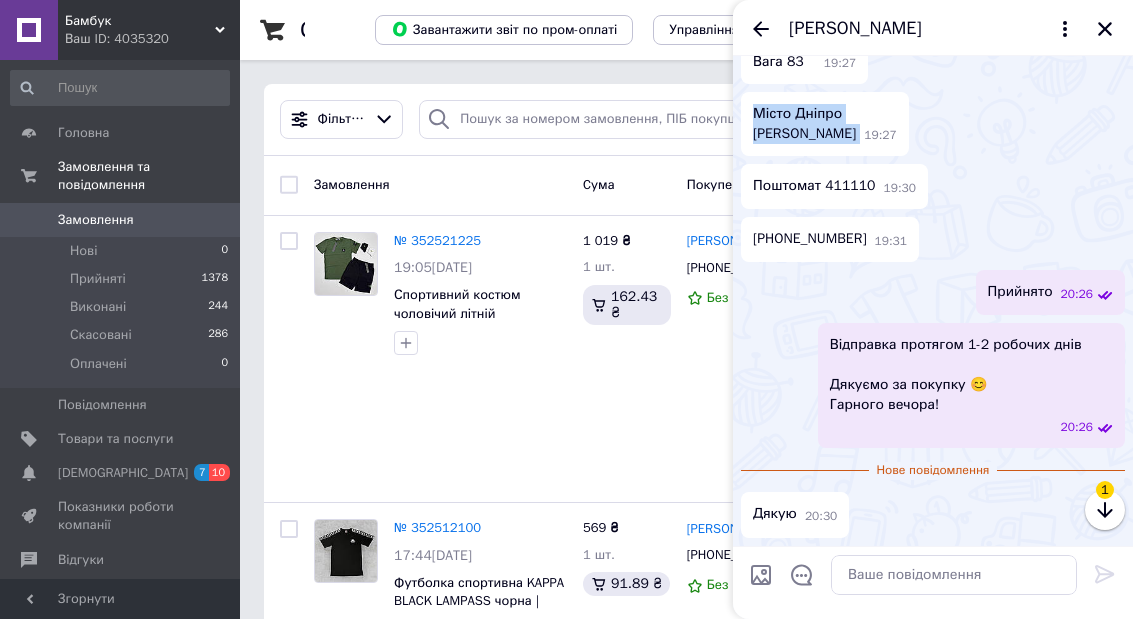 click on "Місто Дніпро  [PERSON_NAME] 19:27" at bounding box center (825, 124) 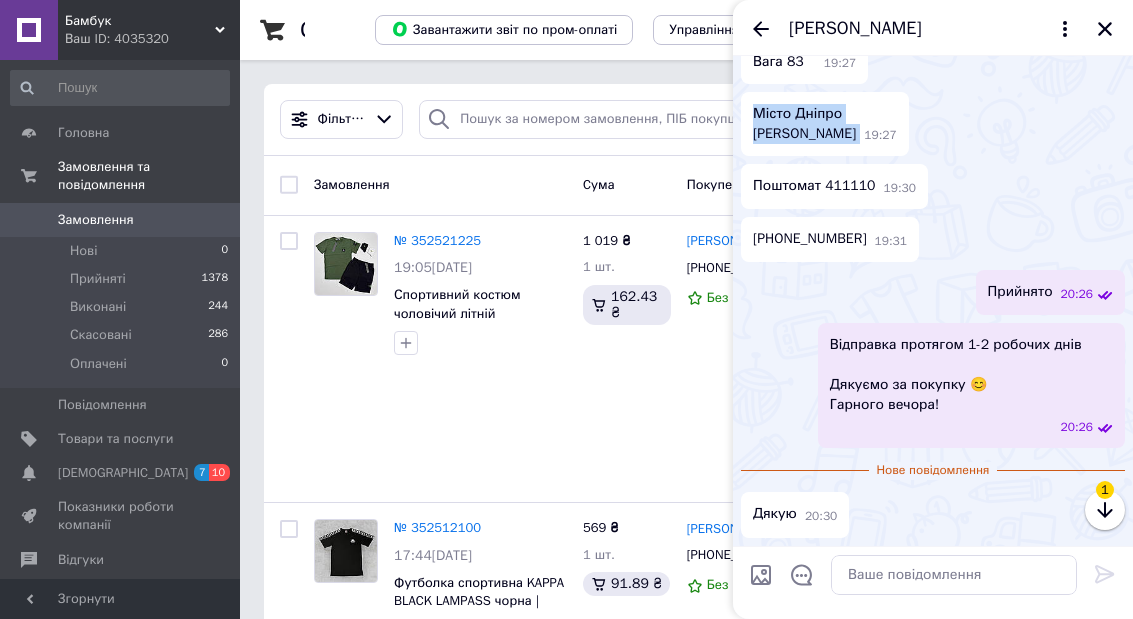 copy on "[PERSON_NAME]" 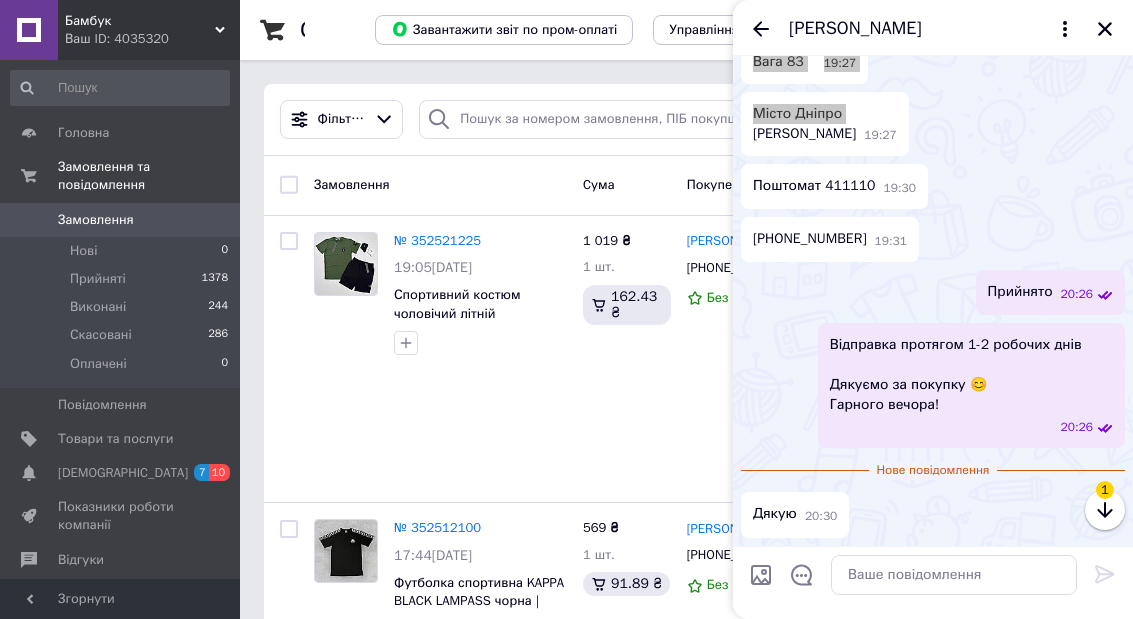 scroll, scrollTop: 669, scrollLeft: 0, axis: vertical 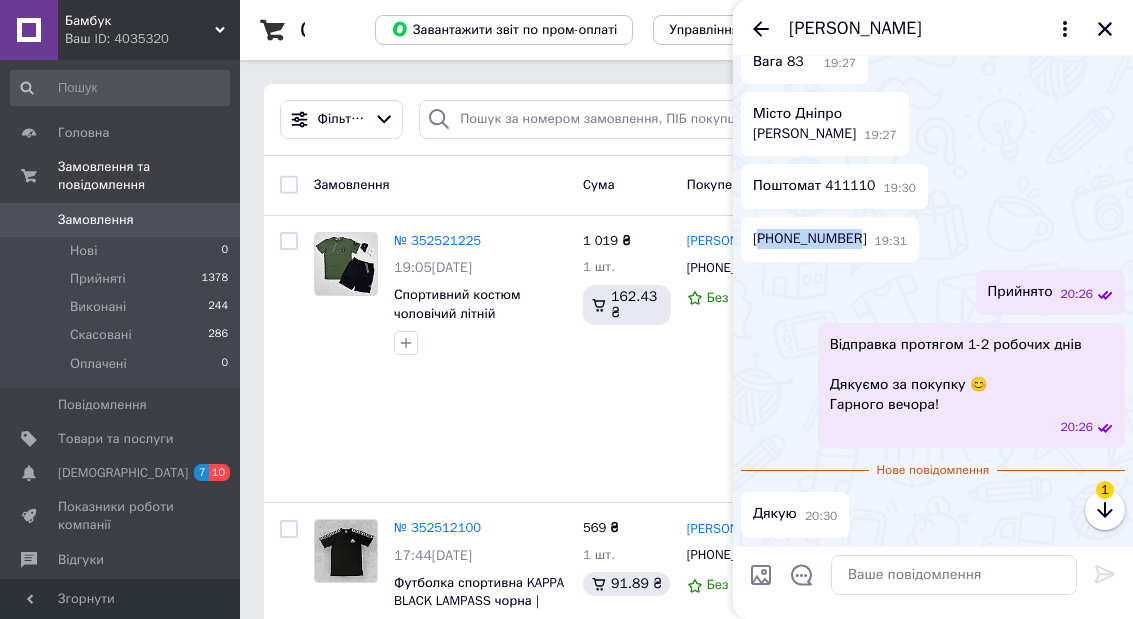 copy on "380664892053" 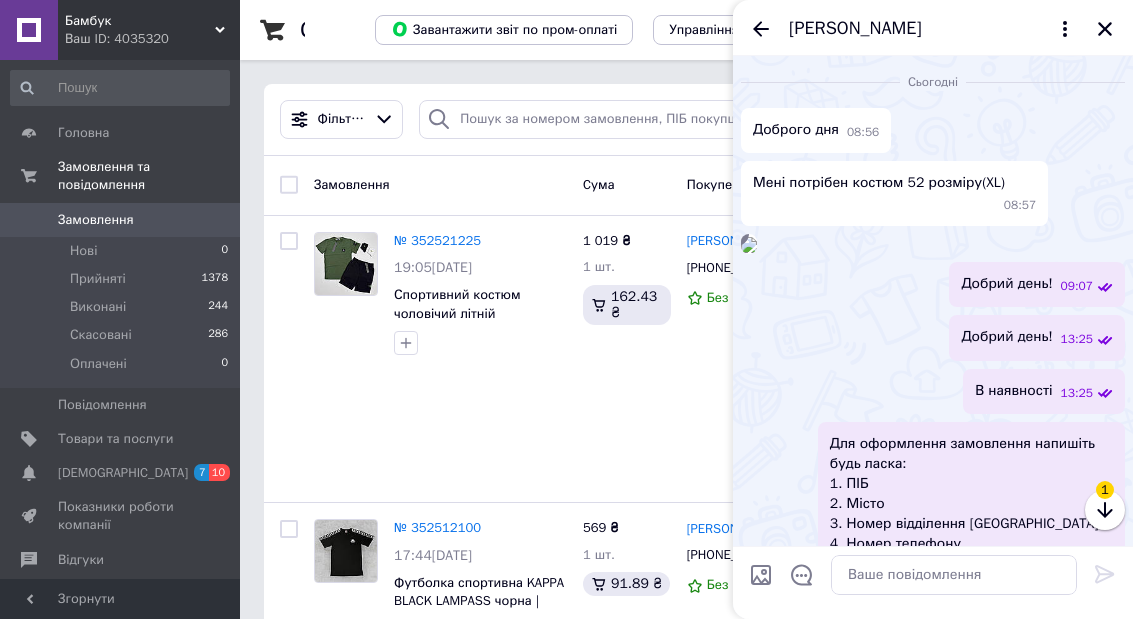 scroll, scrollTop: 0, scrollLeft: 0, axis: both 